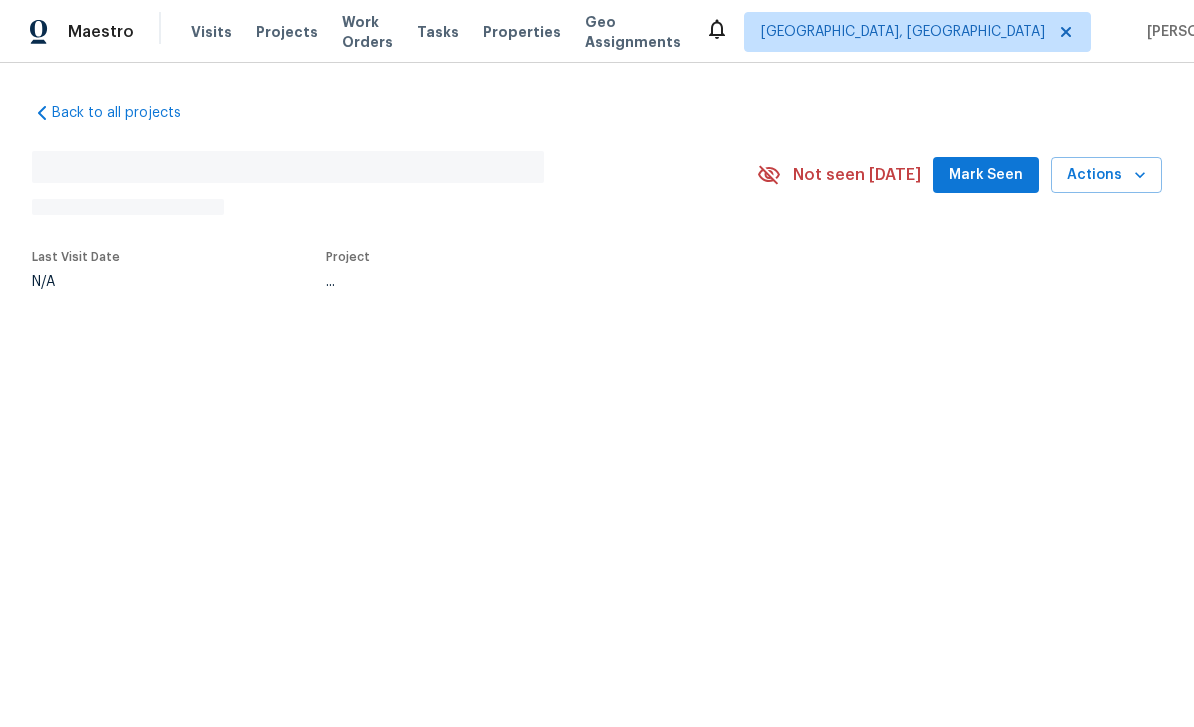 scroll, scrollTop: 0, scrollLeft: 0, axis: both 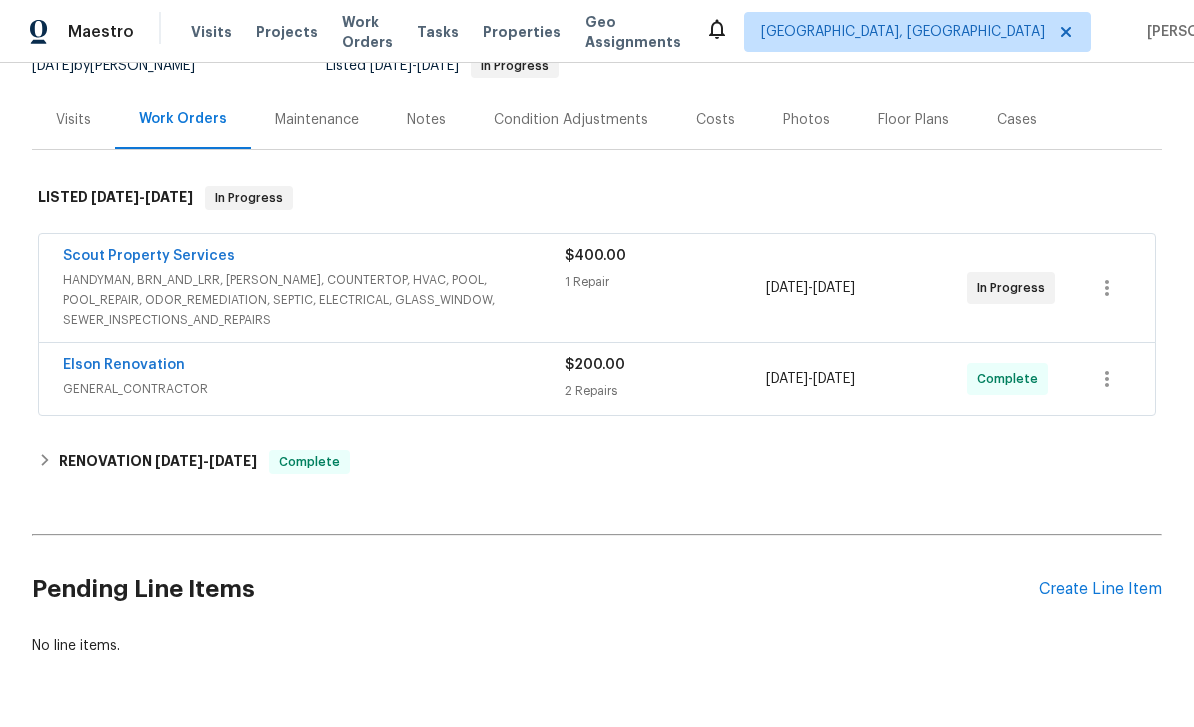 click on "HANDYMAN, BRN_AND_LRR, [PERSON_NAME], COUNTERTOP, HVAC, POOL, POOL_REPAIR, ODOR_REMEDIATION, SEPTIC, ELECTRICAL, GLASS_WINDOW, SEWER_INSPECTIONS_AND_REPAIRS" at bounding box center [314, 300] 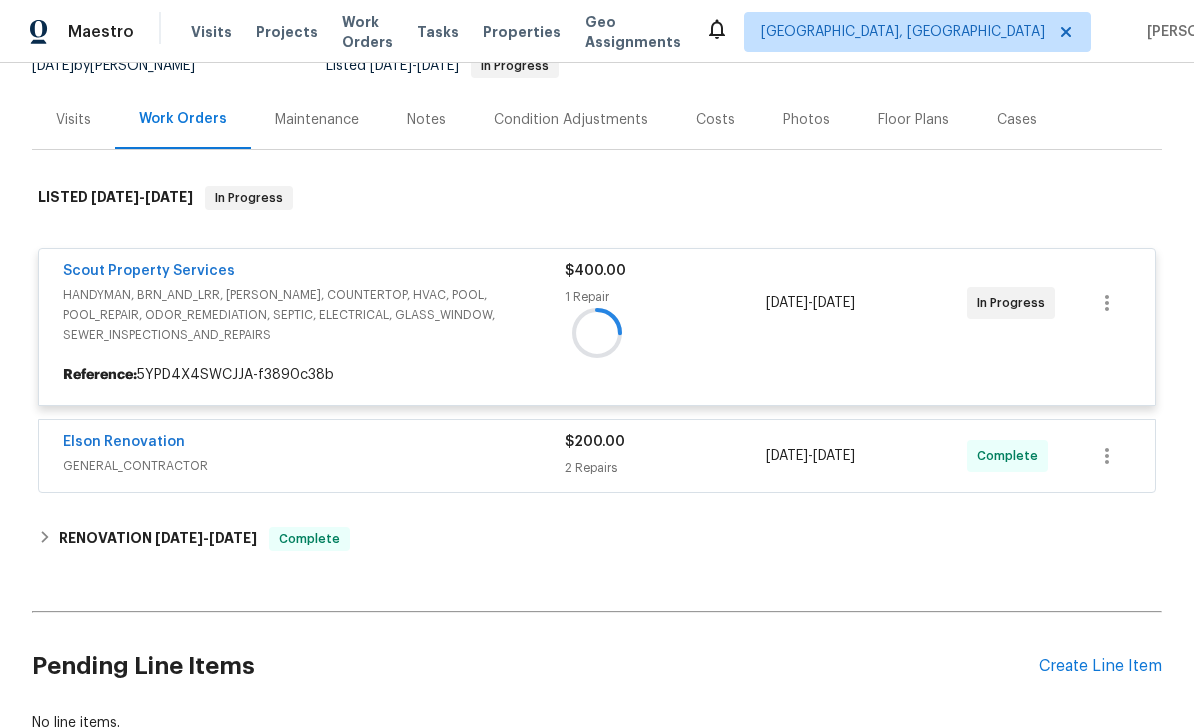 click at bounding box center [597, 332] 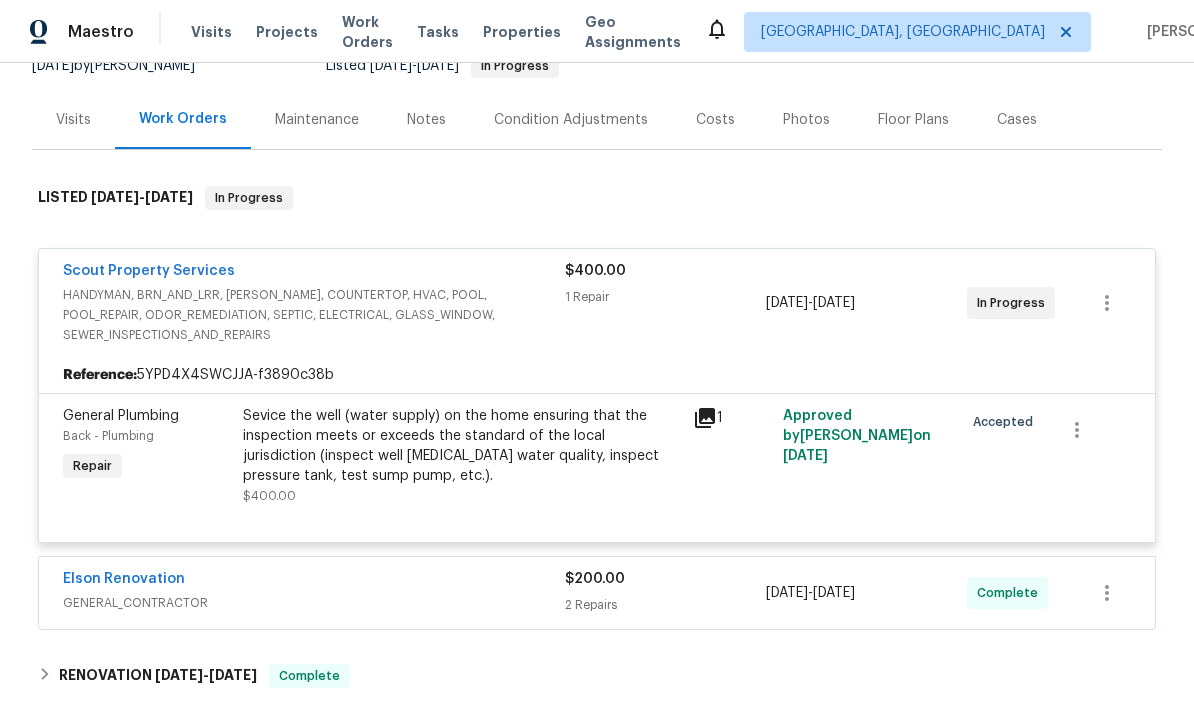 click on "HANDYMAN, BRN_AND_LRR, [PERSON_NAME], COUNTERTOP, HVAC, POOL, POOL_REPAIR, ODOR_REMEDIATION, SEPTIC, ELECTRICAL, GLASS_WINDOW, SEWER_INSPECTIONS_AND_REPAIRS" at bounding box center [314, 315] 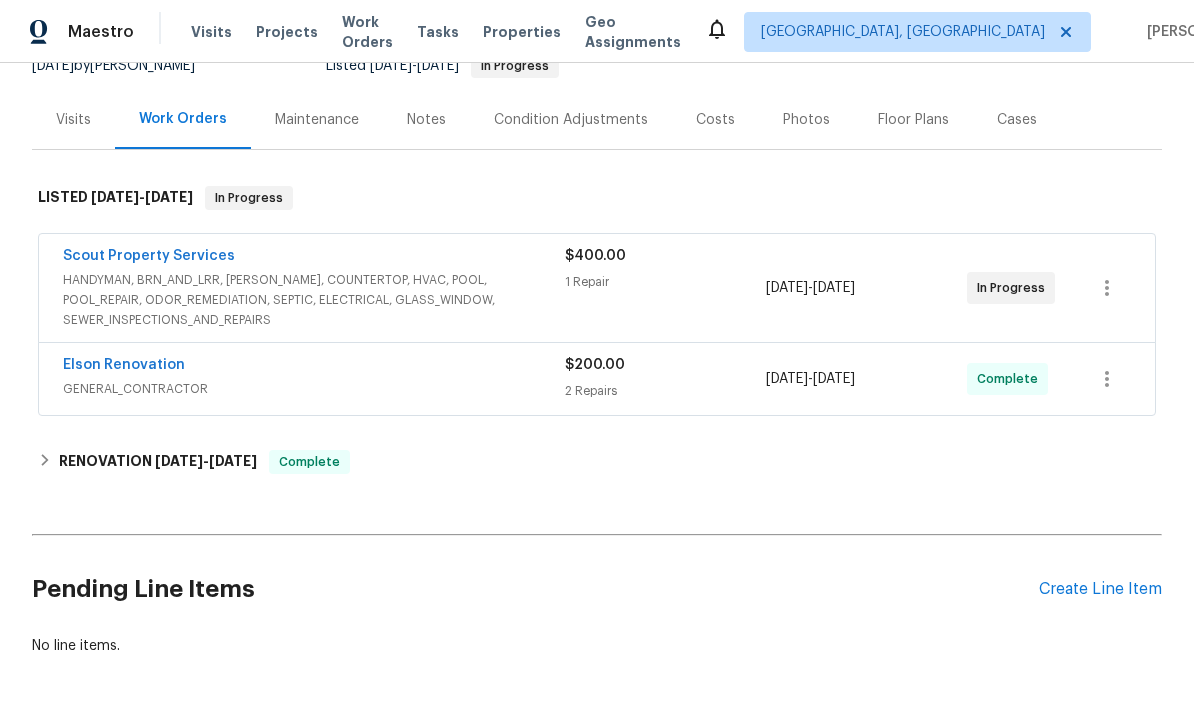 click on "Scout Property Services" at bounding box center (149, 256) 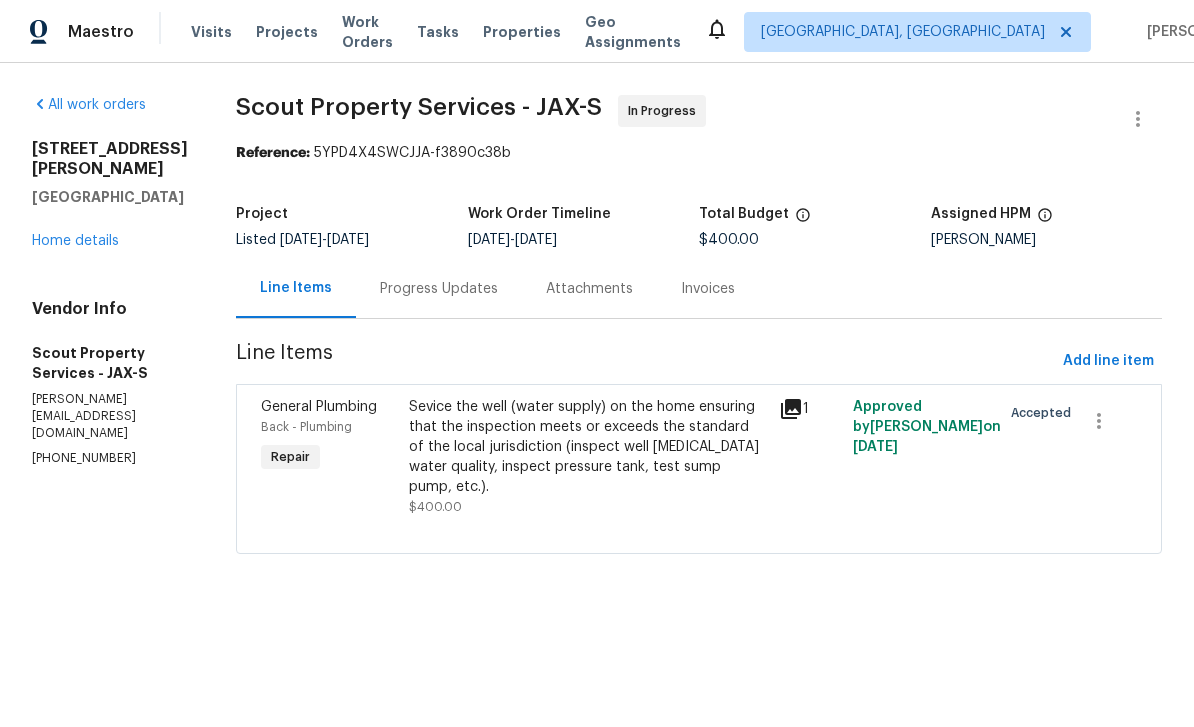 click on "Home details" at bounding box center (75, 241) 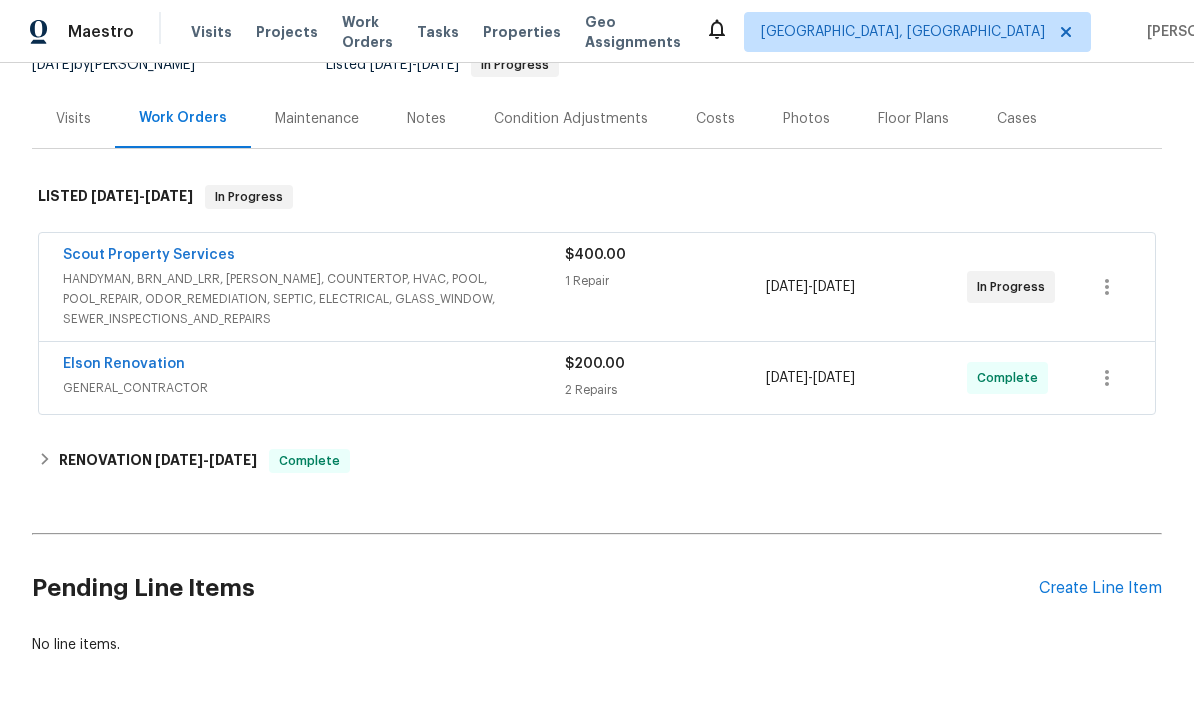 scroll, scrollTop: 213, scrollLeft: 0, axis: vertical 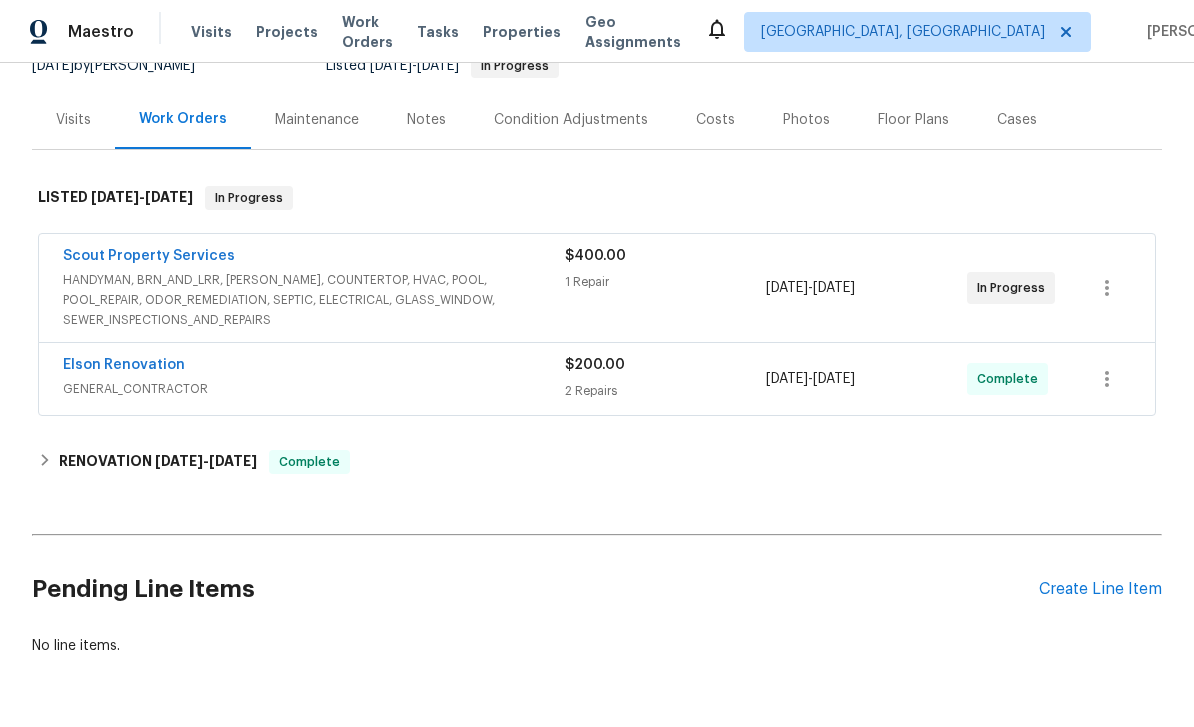 click on "Create Line Item" at bounding box center [1100, 589] 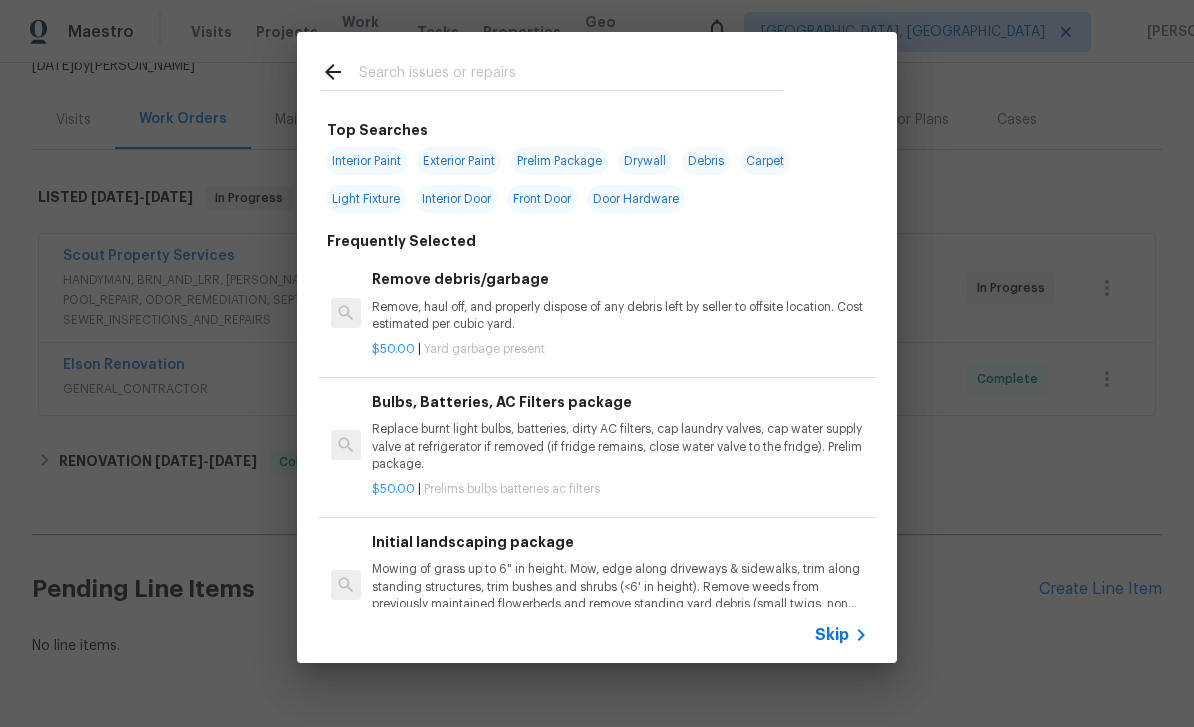 click at bounding box center [571, 75] 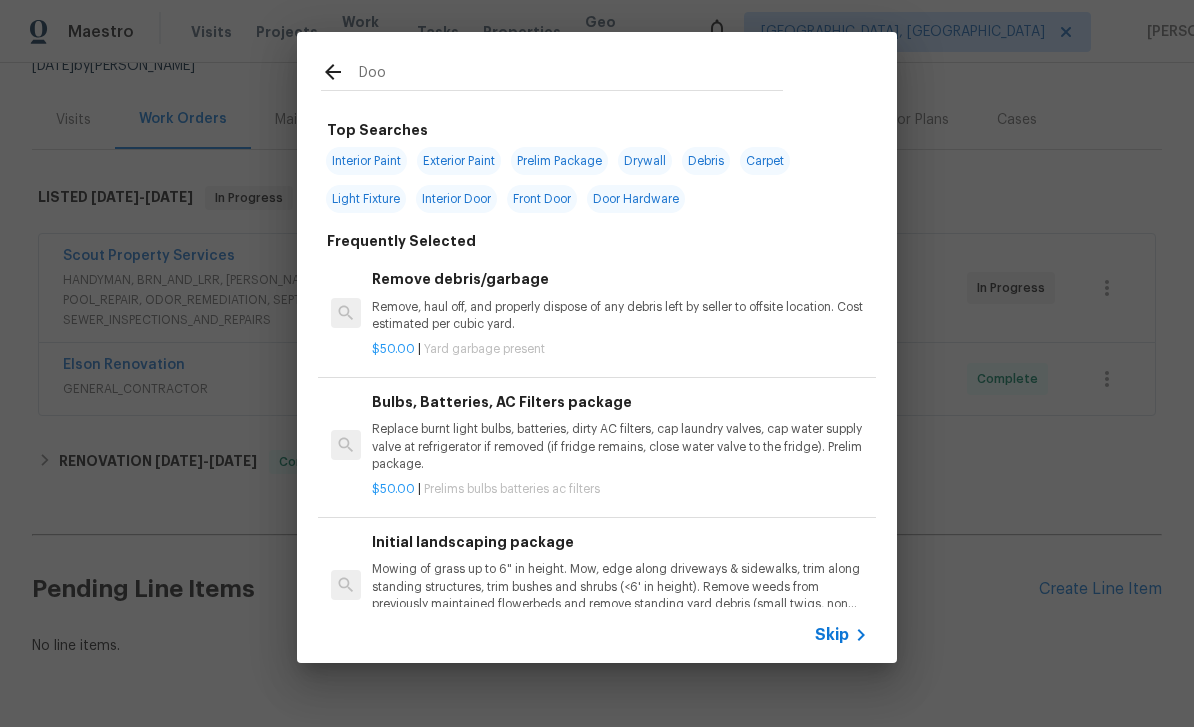 type on "Door" 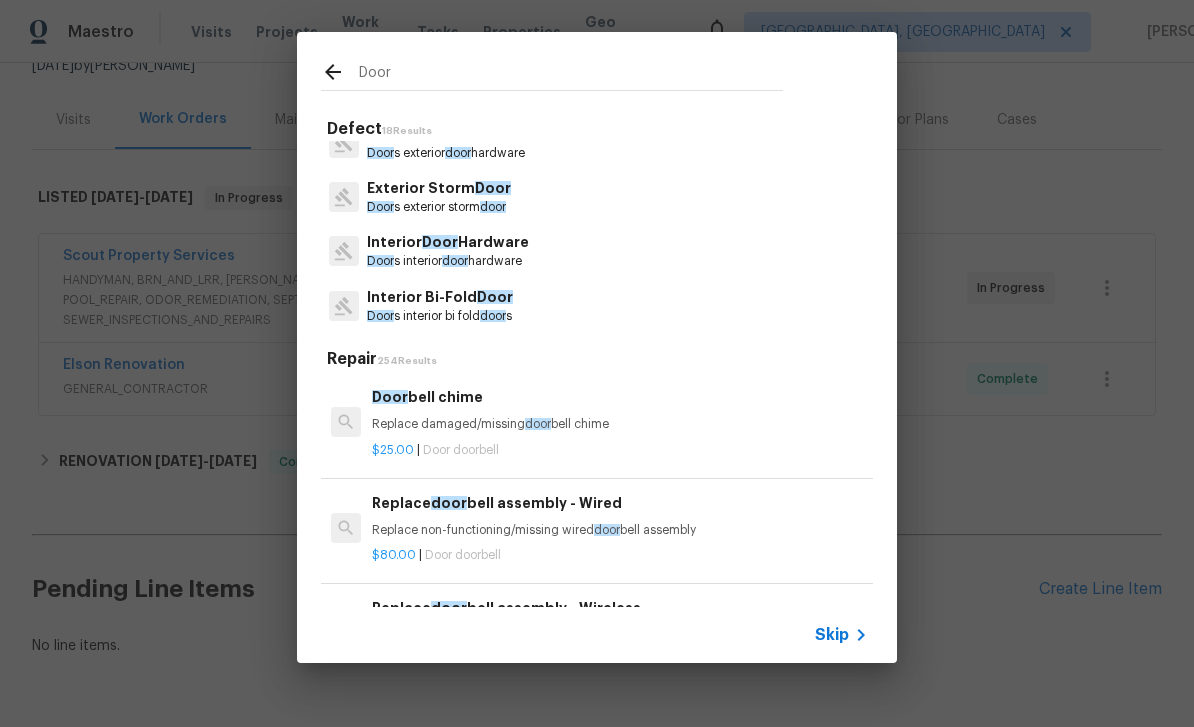 scroll, scrollTop: 132, scrollLeft: 0, axis: vertical 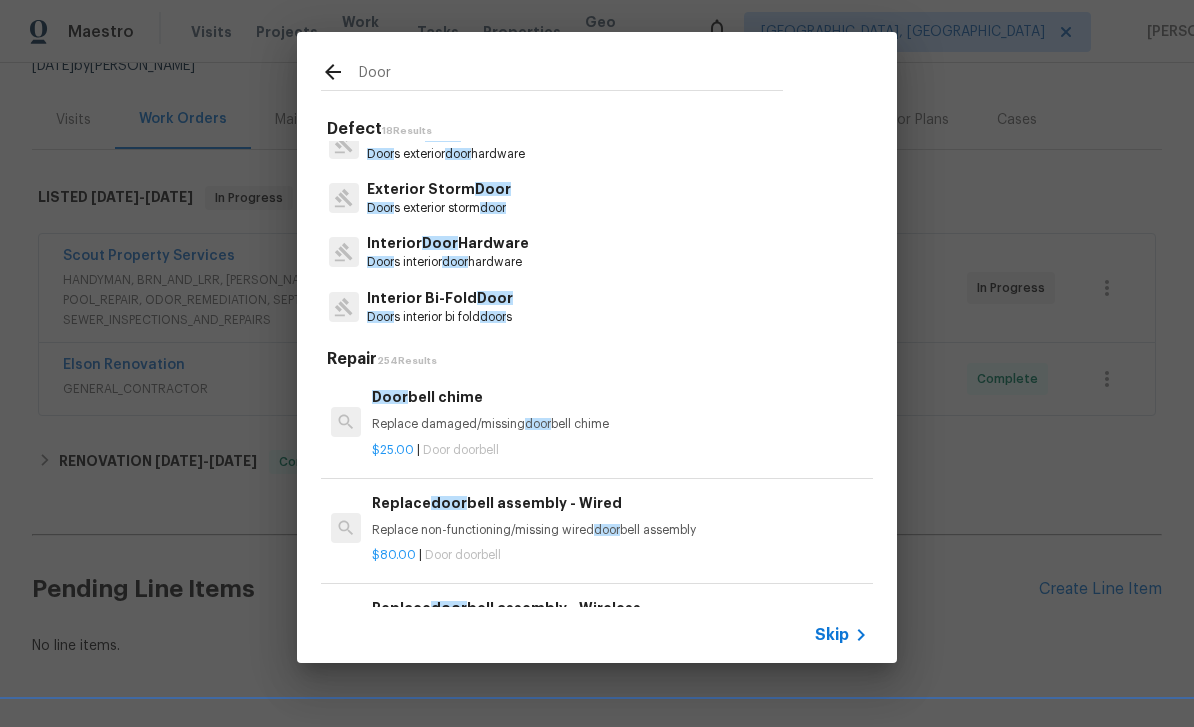 click on "Door s interior  door  hardware" at bounding box center (448, 262) 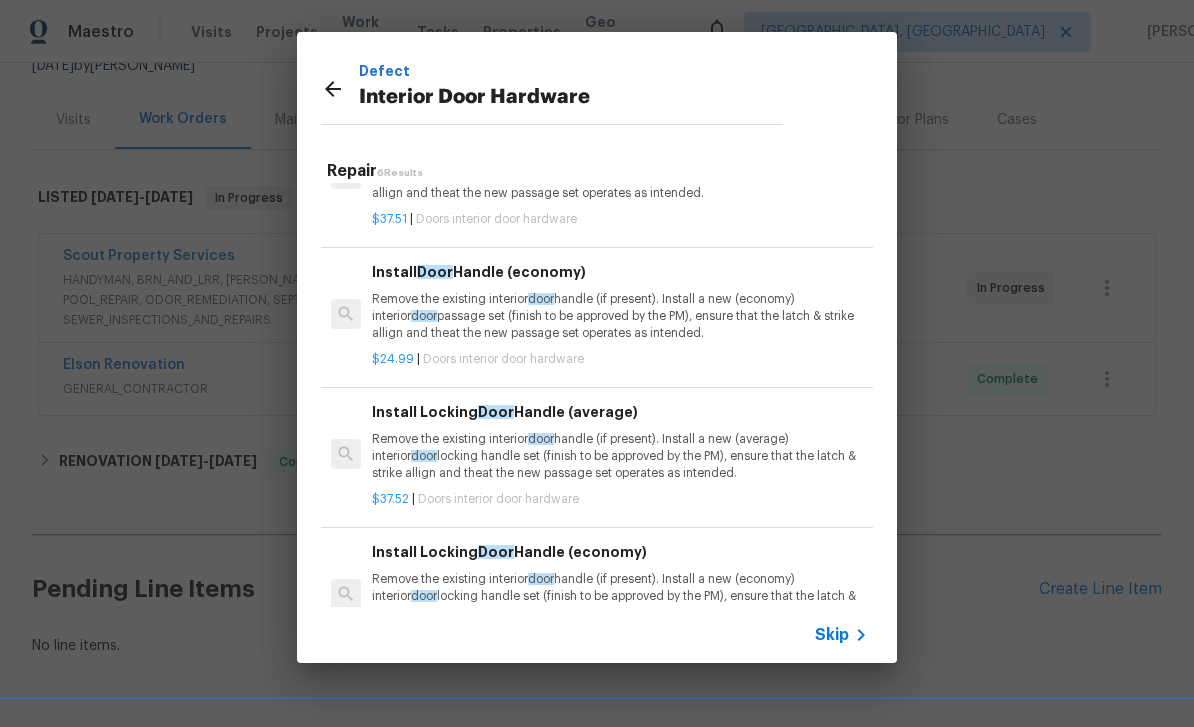 scroll, scrollTop: 80, scrollLeft: 0, axis: vertical 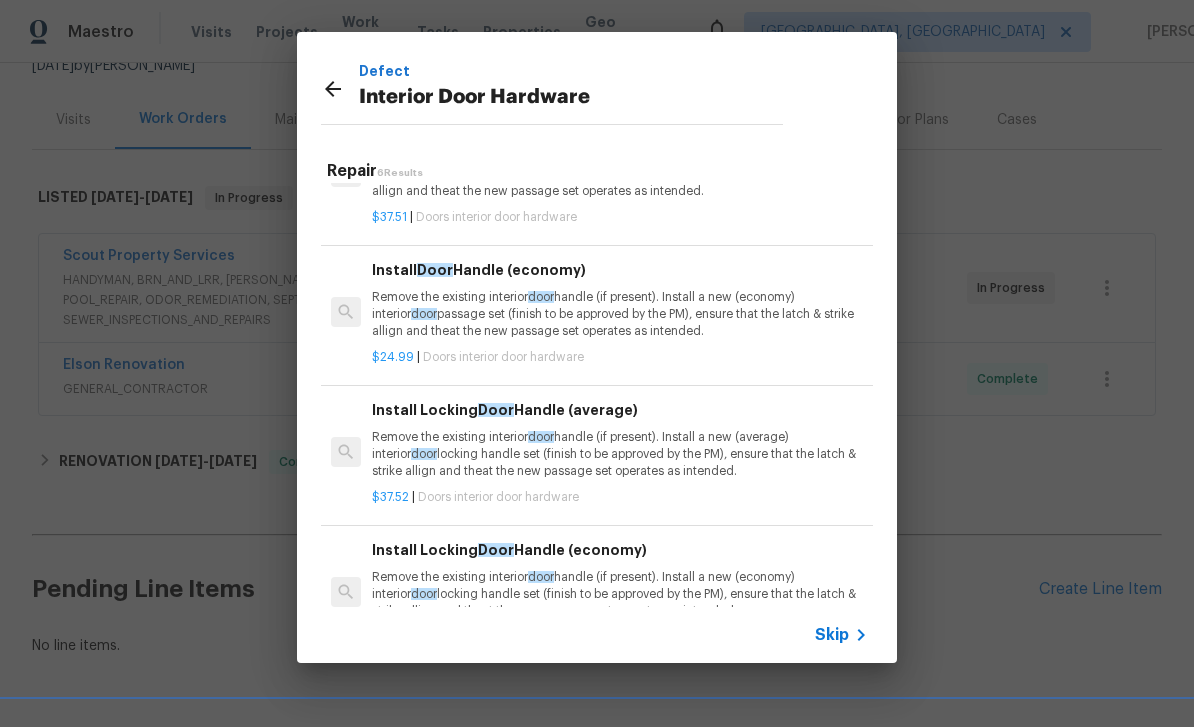 click on "Remove the existing interior   door  handle (if present). Install a new (economy) interior  door  passage set (finish to be approved by the PM), ensure that the latch & strike allign  and theat the new passage set operates as intended." at bounding box center (620, 314) 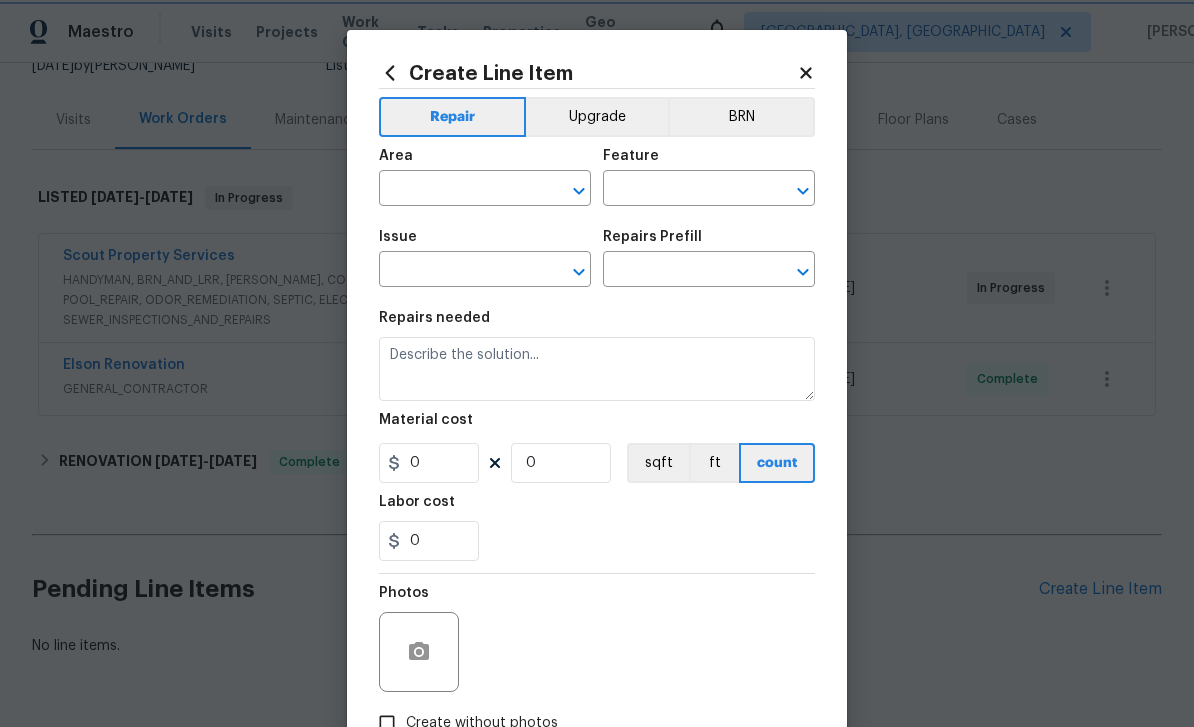 type on "Interior Door" 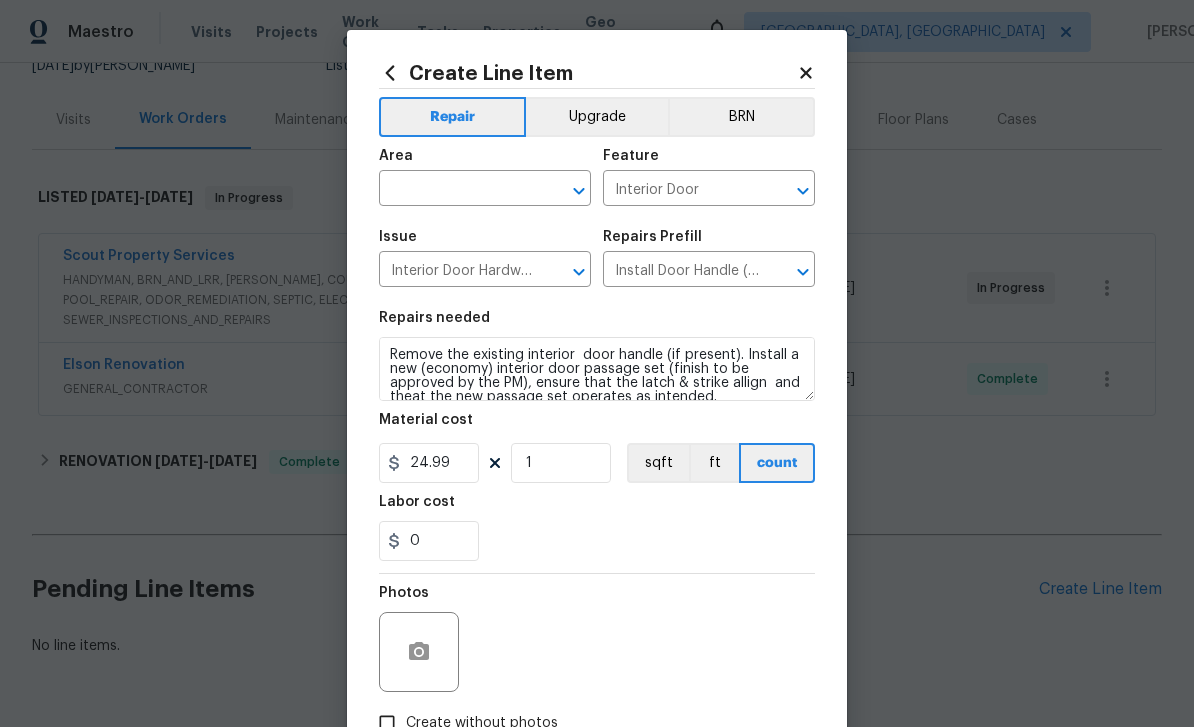 click at bounding box center (457, 190) 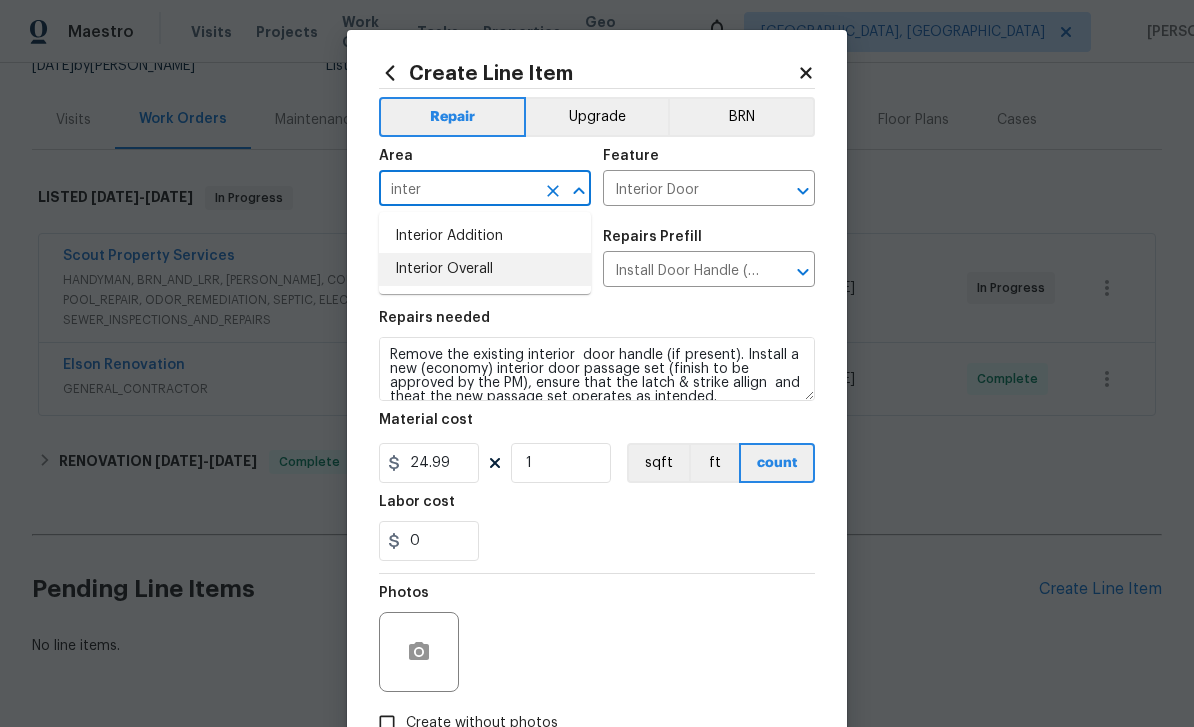 click on "Interior Overall" at bounding box center (485, 269) 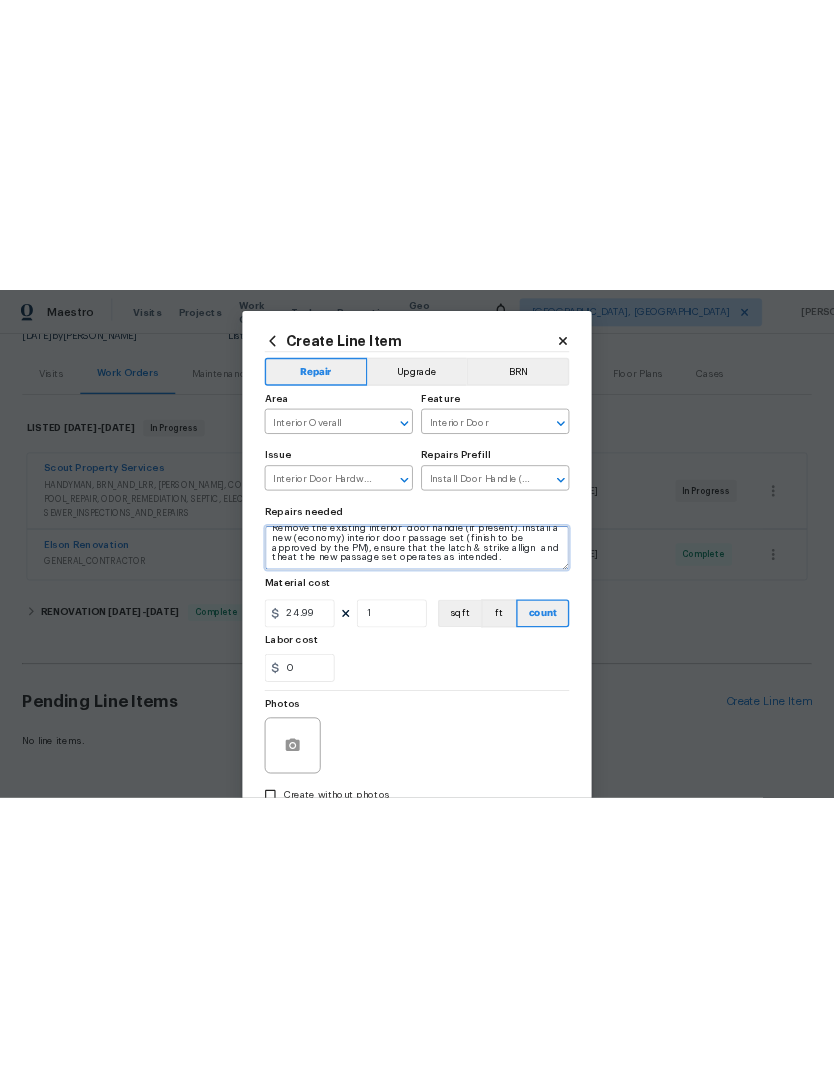 scroll, scrollTop: 0, scrollLeft: 0, axis: both 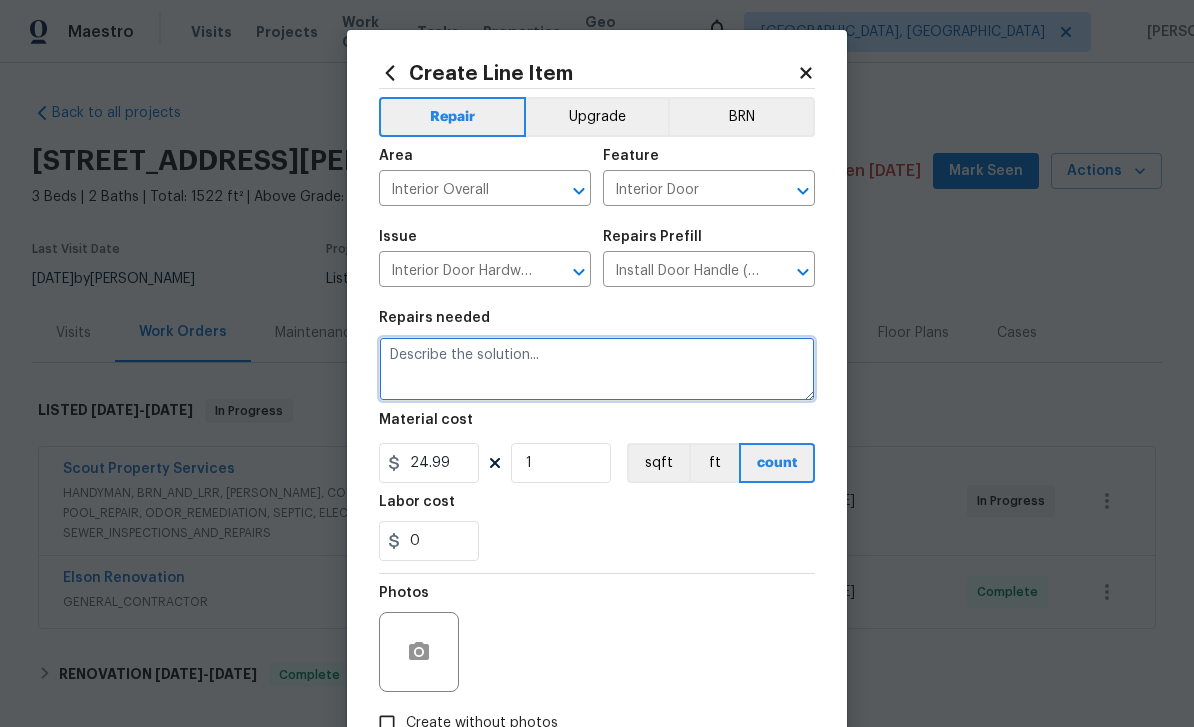 click at bounding box center (597, 369) 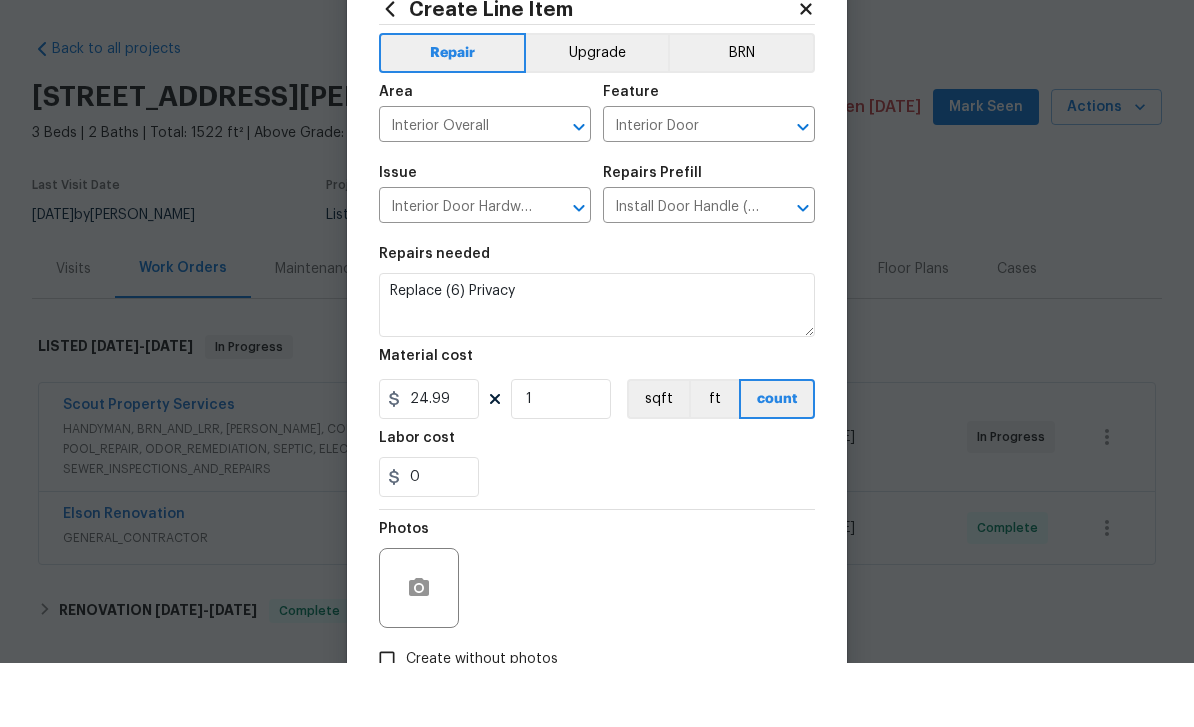 scroll, scrollTop: 64, scrollLeft: 0, axis: vertical 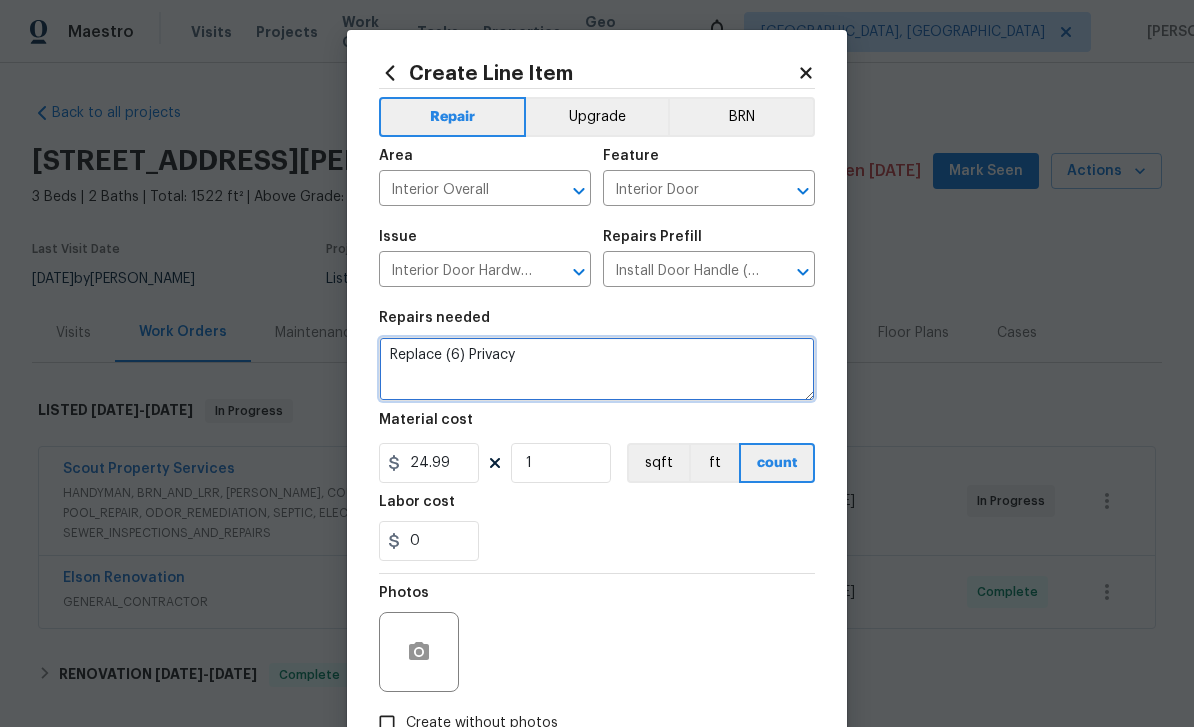 click on "Replace (6) Privacy" at bounding box center [597, 369] 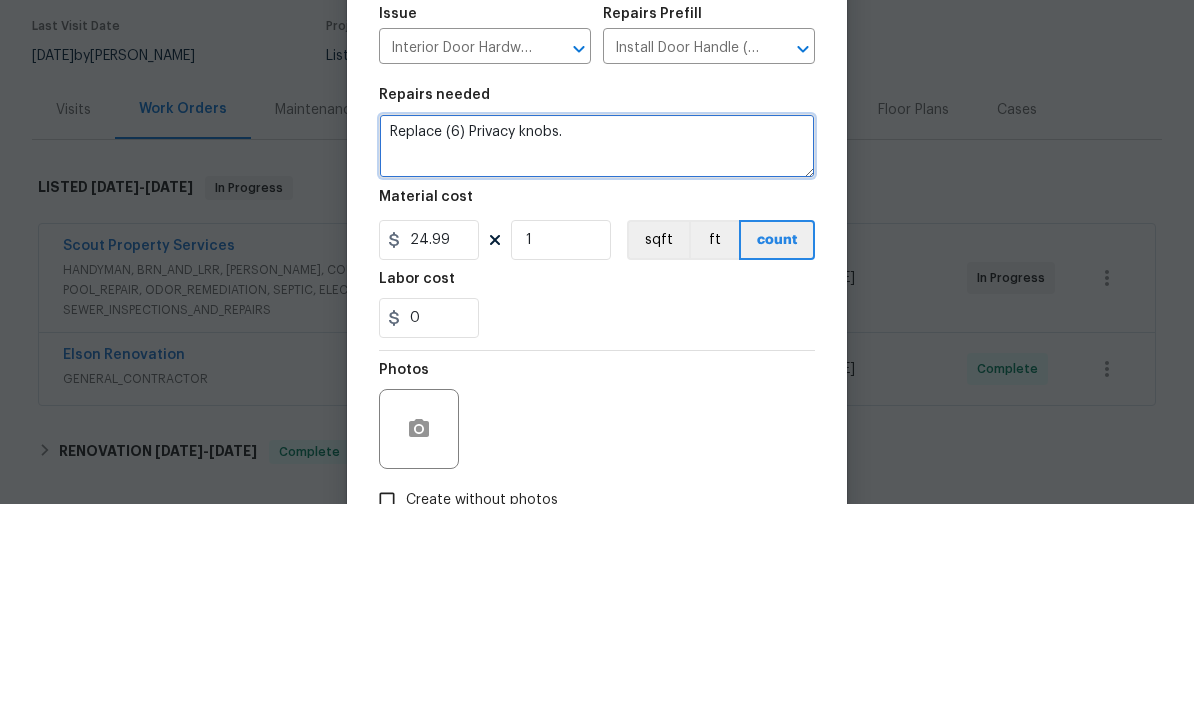 click on "Replace (6) Privacy knobs." at bounding box center [597, 369] 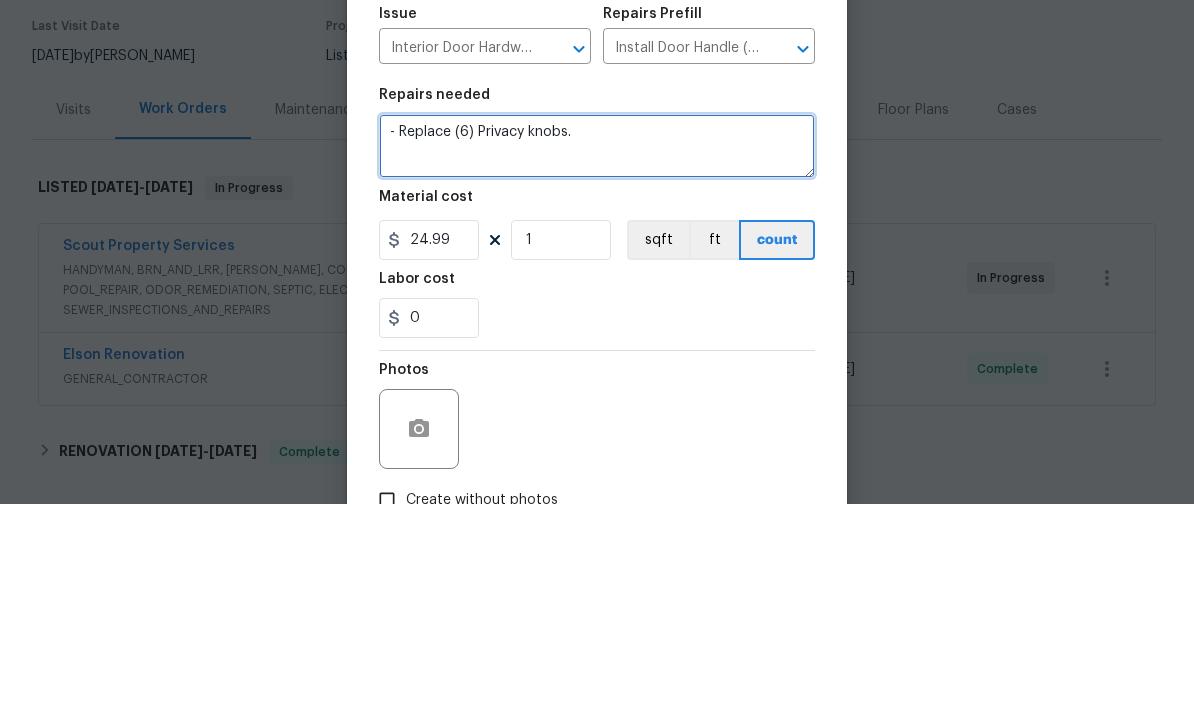 click on "- Replace (6) Privacy knobs." at bounding box center [597, 369] 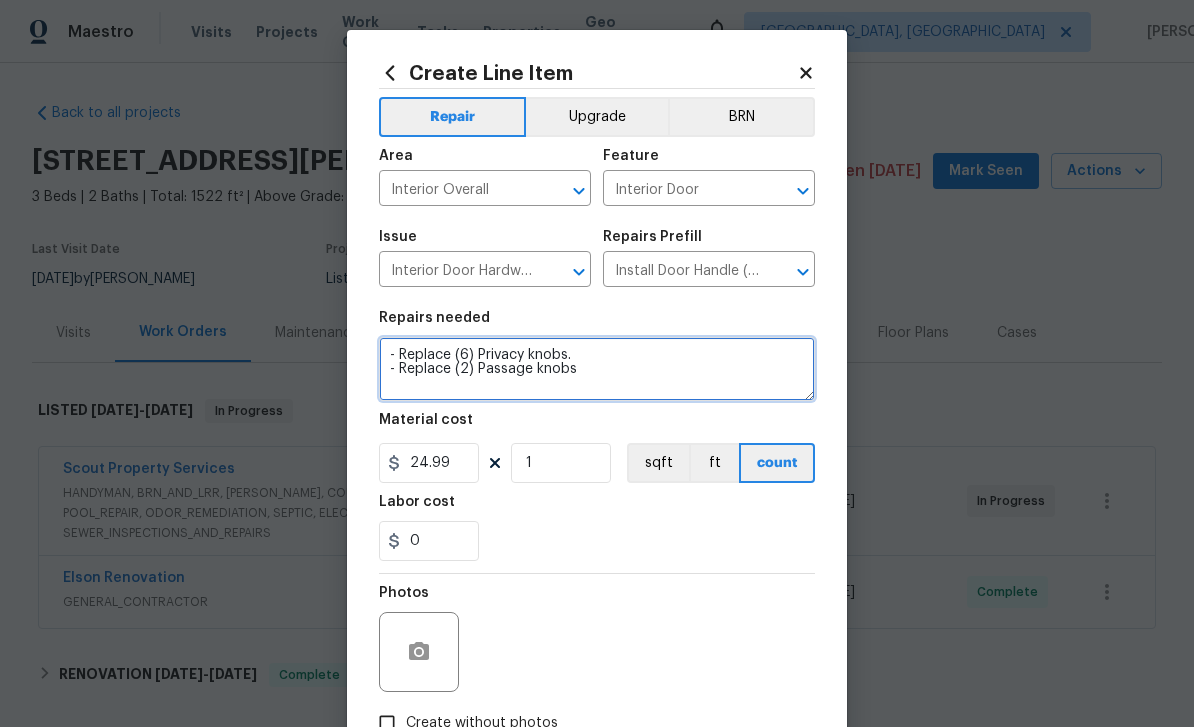type on "- Replace (6) Privacy knobs.
- Replace (2) Passage knobs" 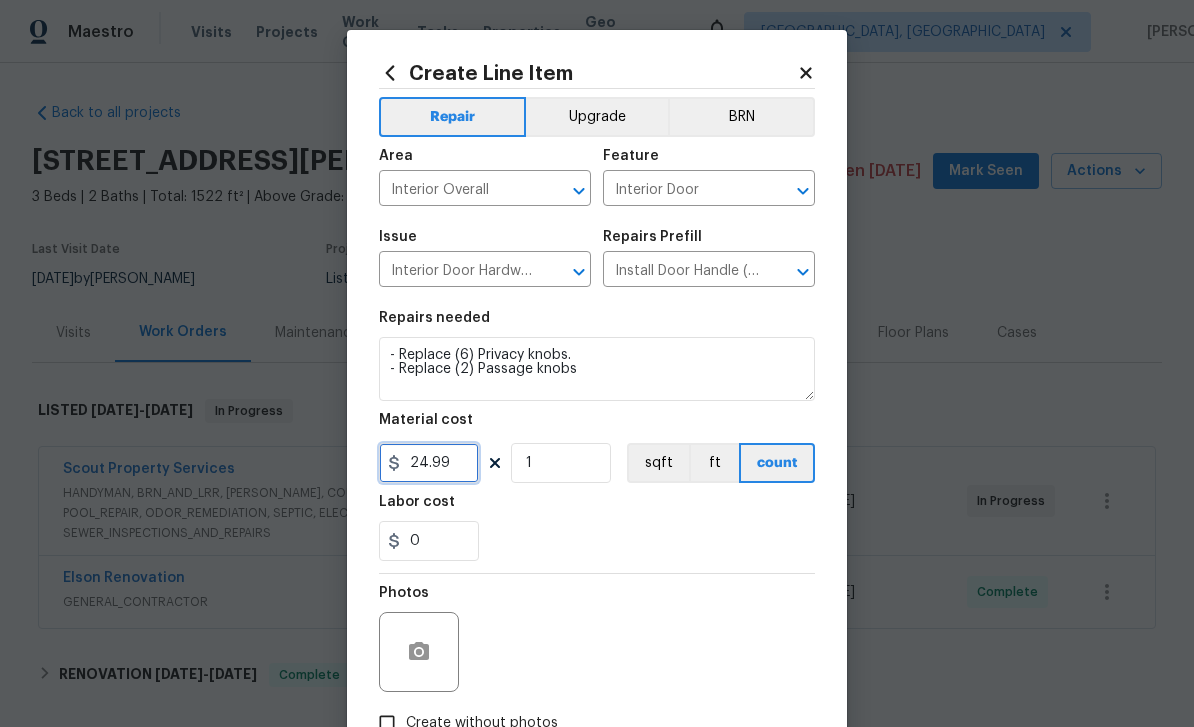 click on "24.99" at bounding box center [429, 463] 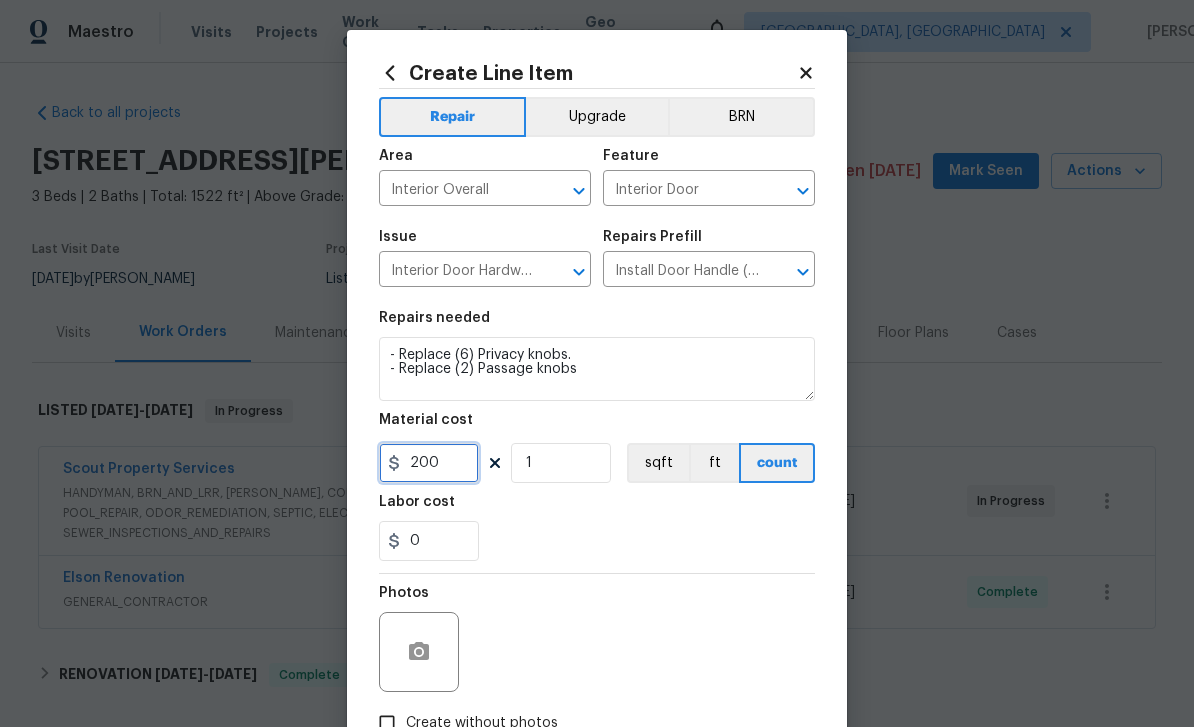 type on "200" 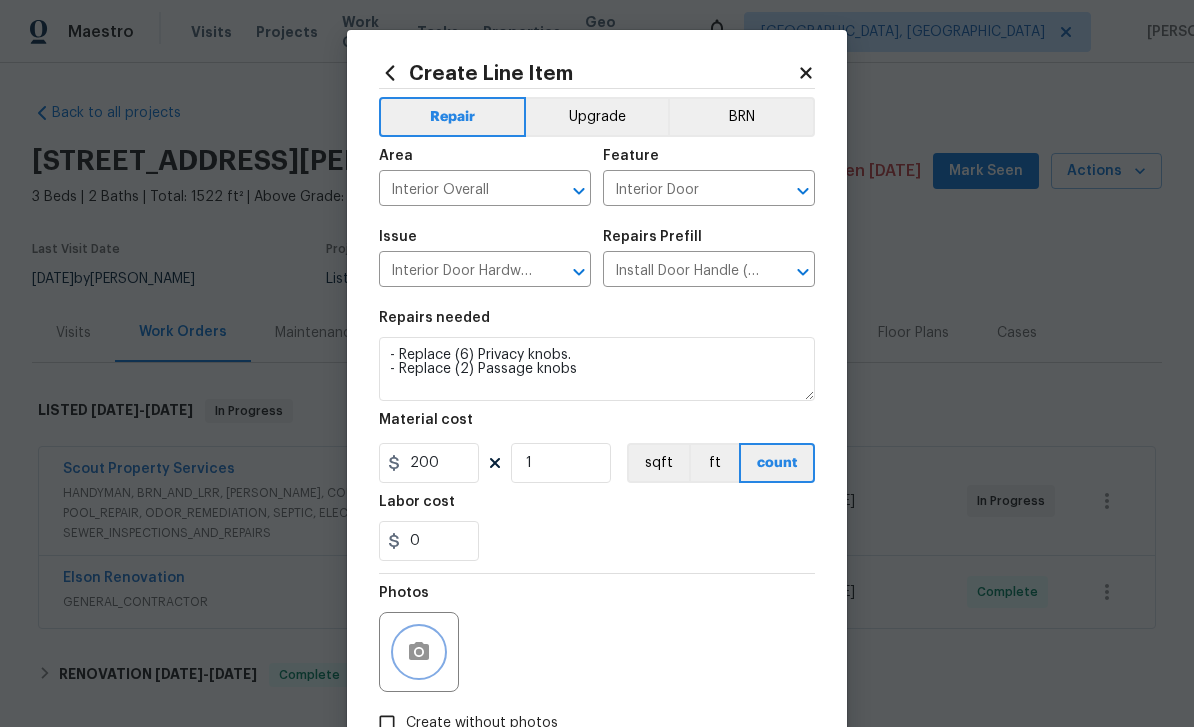 click at bounding box center (419, 652) 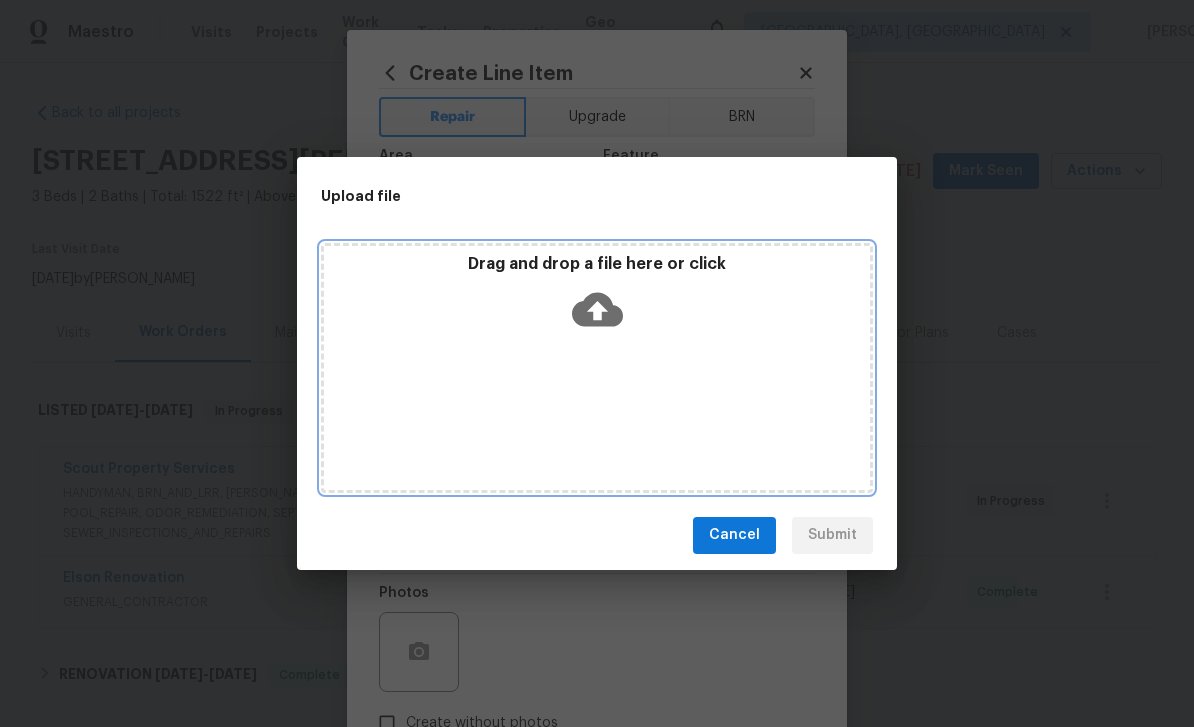 click 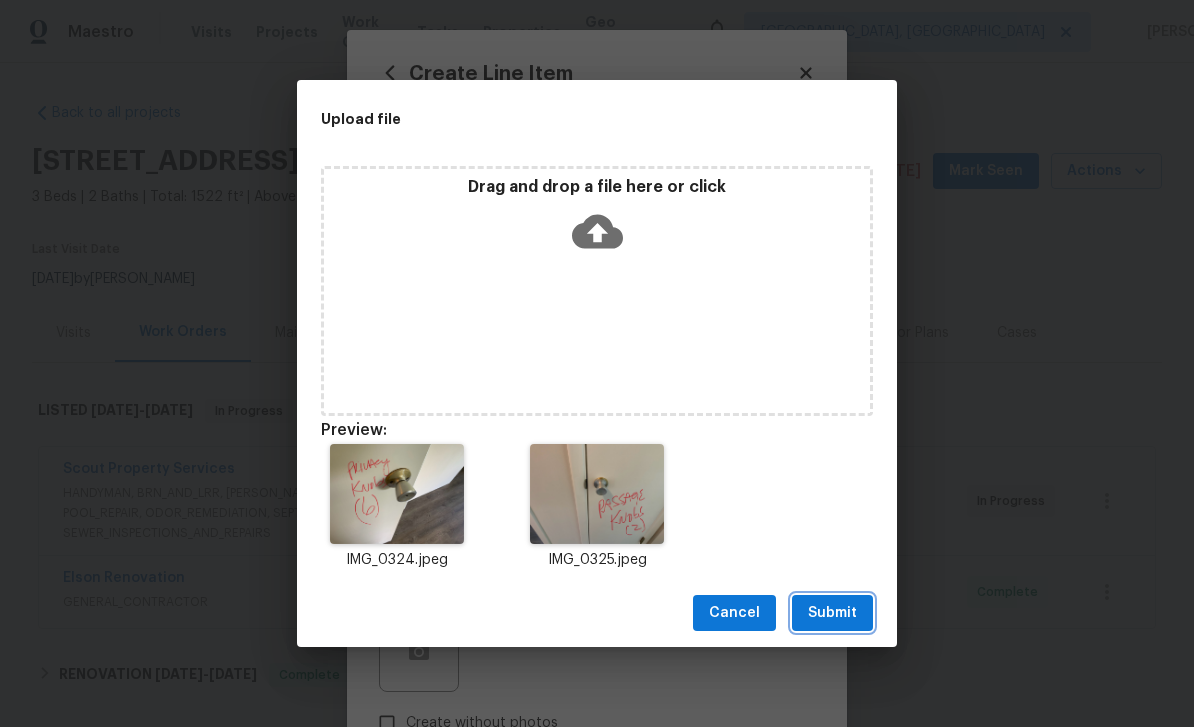 click on "Submit" at bounding box center (832, 613) 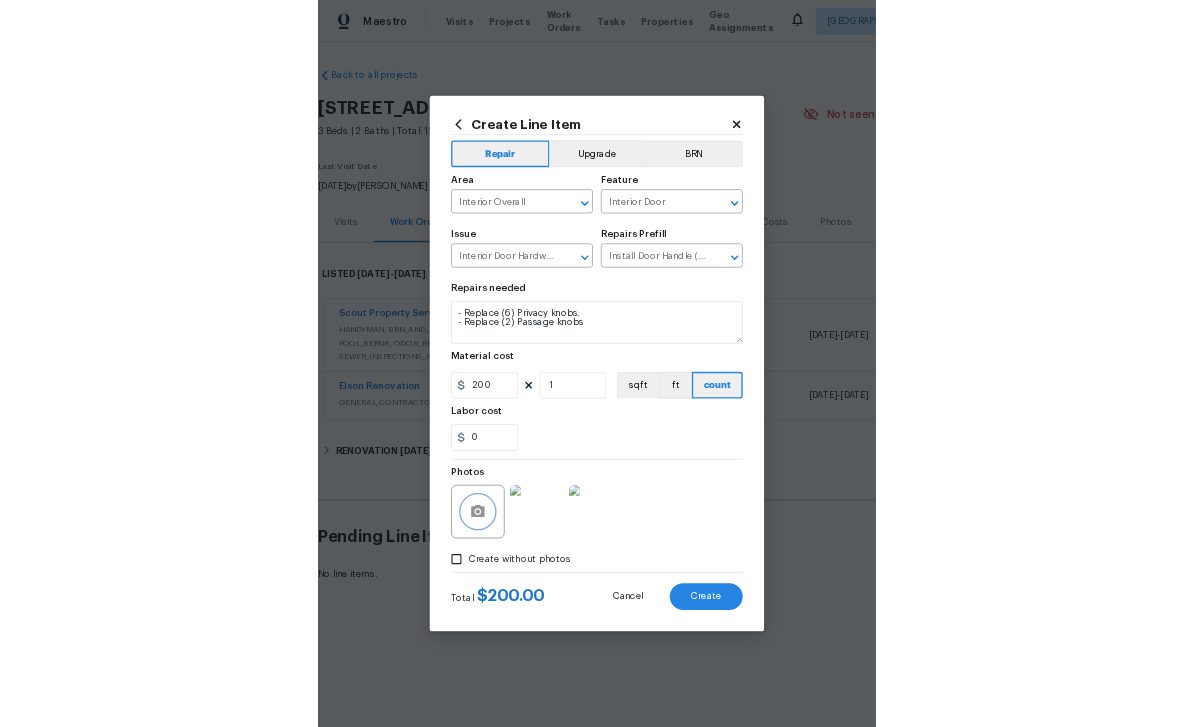 scroll, scrollTop: 64, scrollLeft: 0, axis: vertical 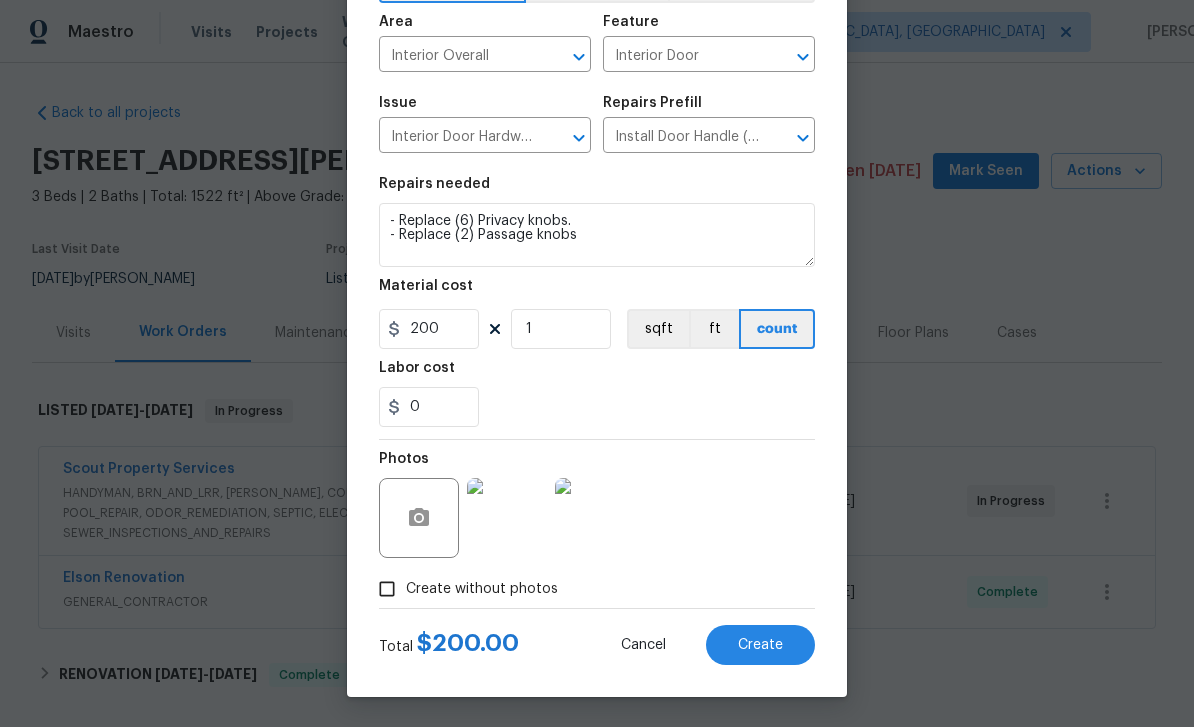click on "Create" at bounding box center (760, 645) 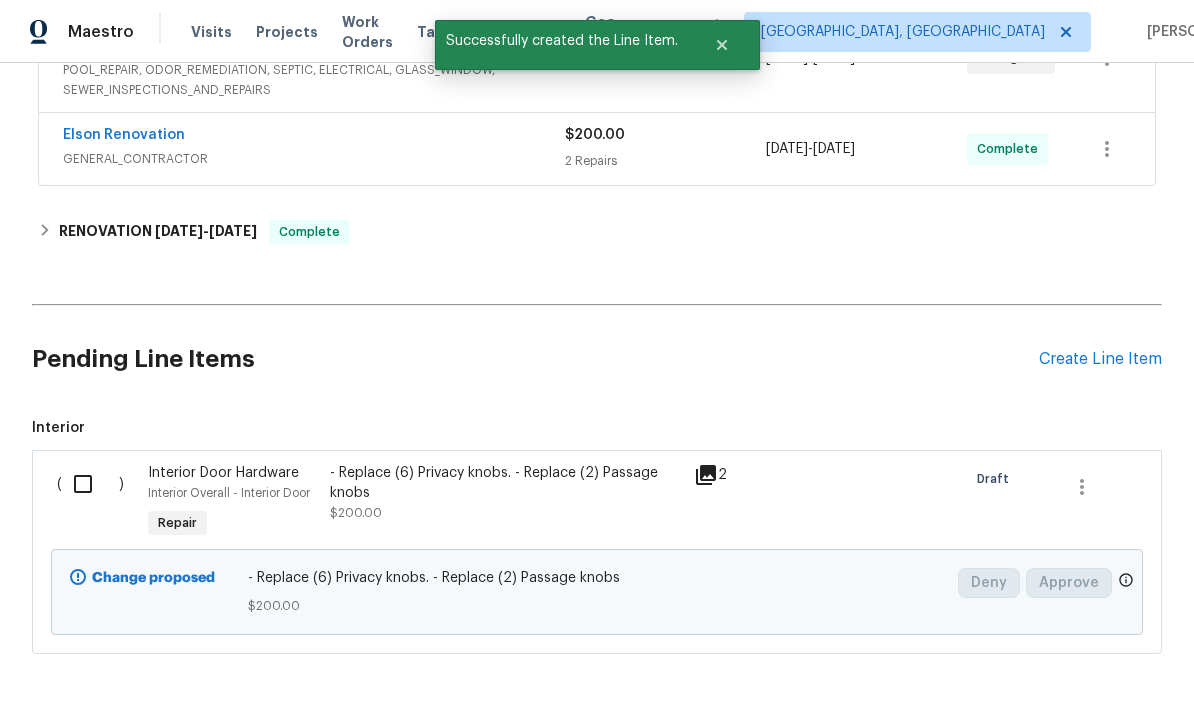 scroll, scrollTop: 442, scrollLeft: 0, axis: vertical 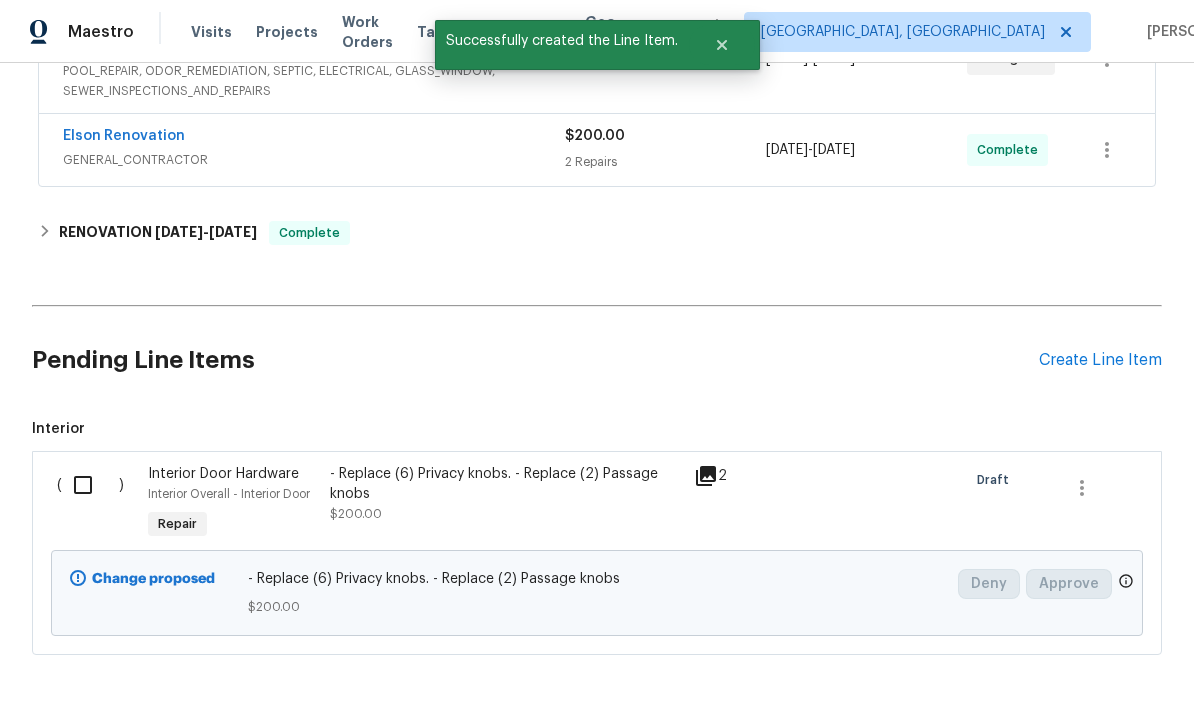 click on "Create Line Item" at bounding box center [1100, 360] 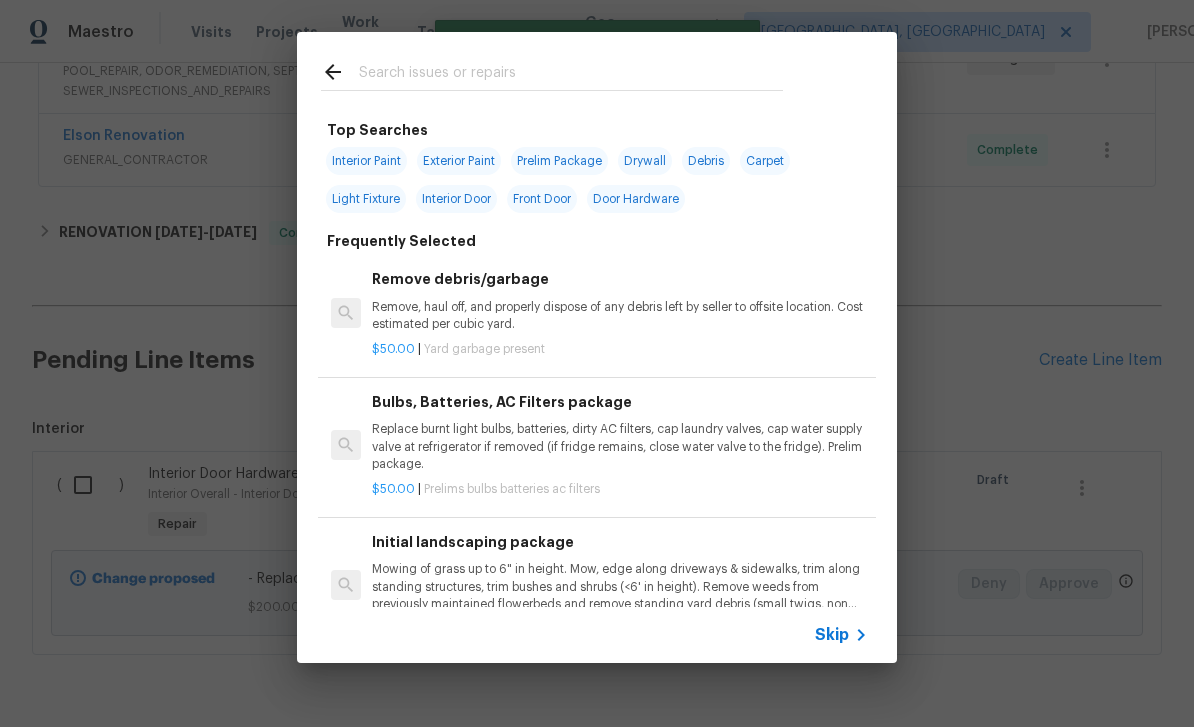 click at bounding box center (571, 75) 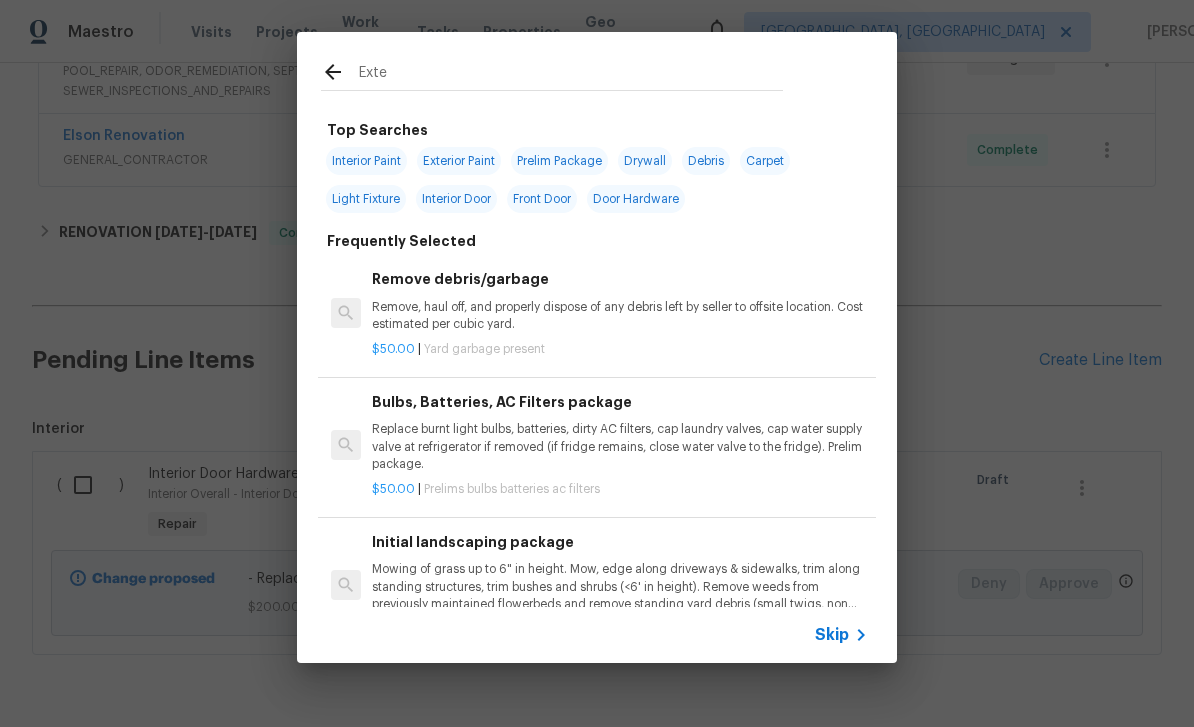 type on "Exter" 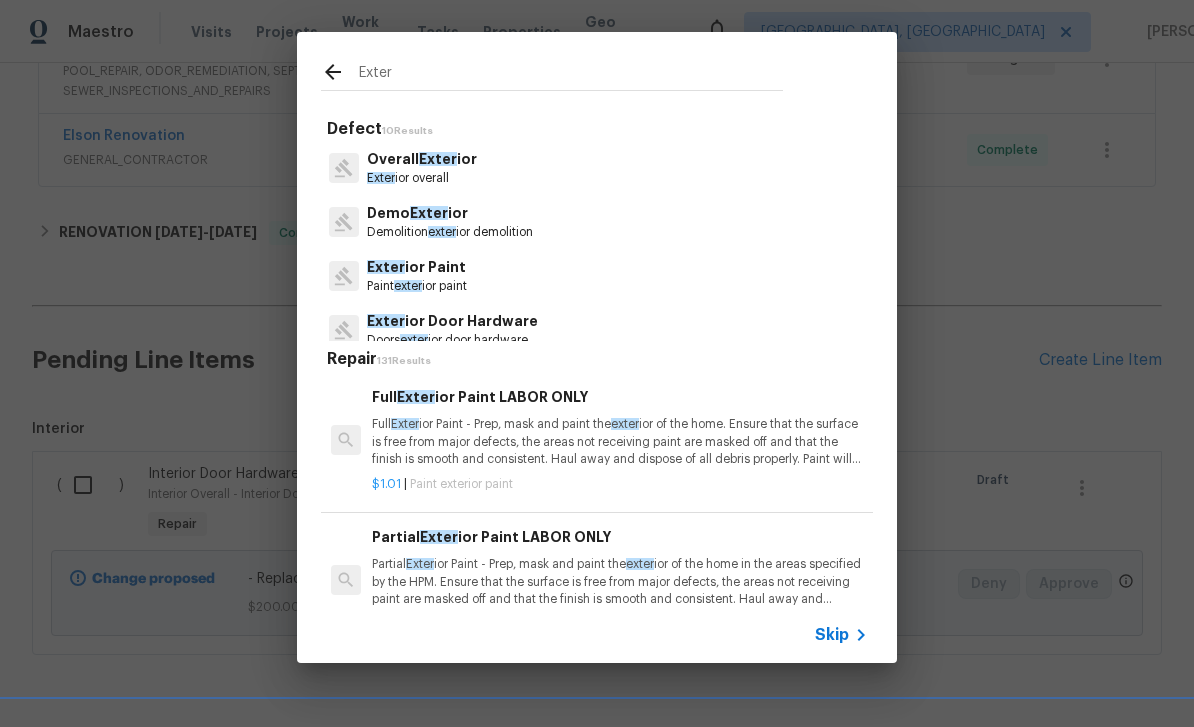 click on "Exter" at bounding box center [438, 159] 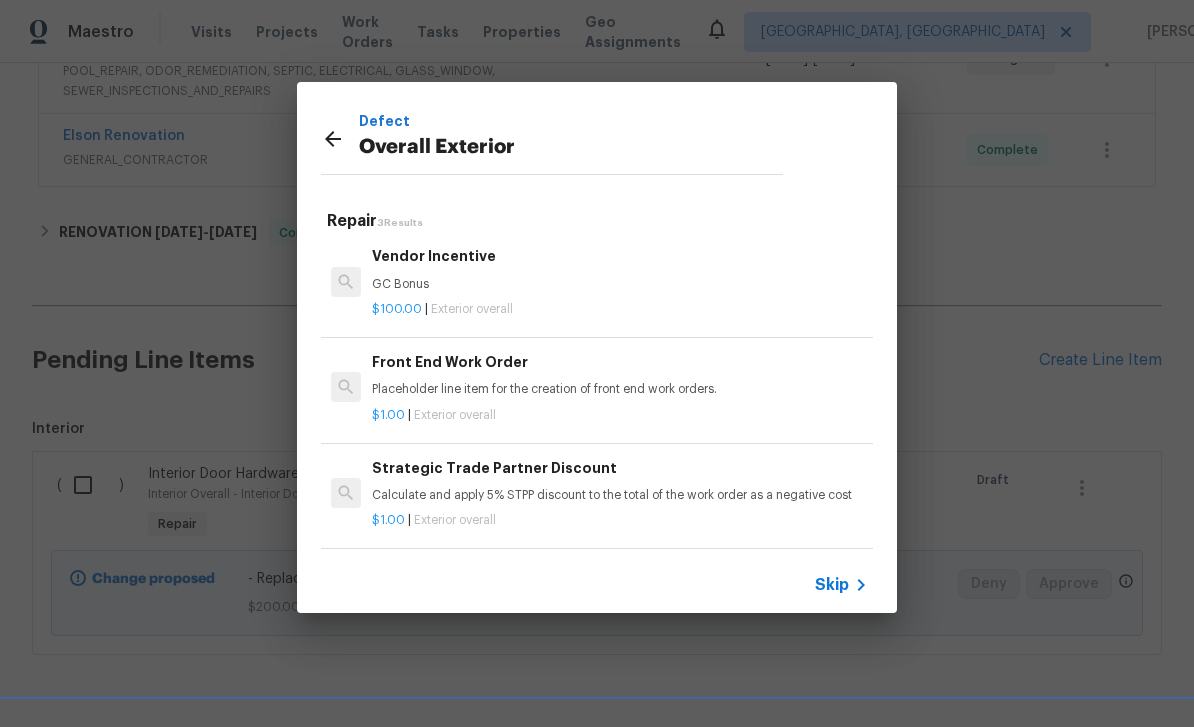 scroll, scrollTop: 3, scrollLeft: 0, axis: vertical 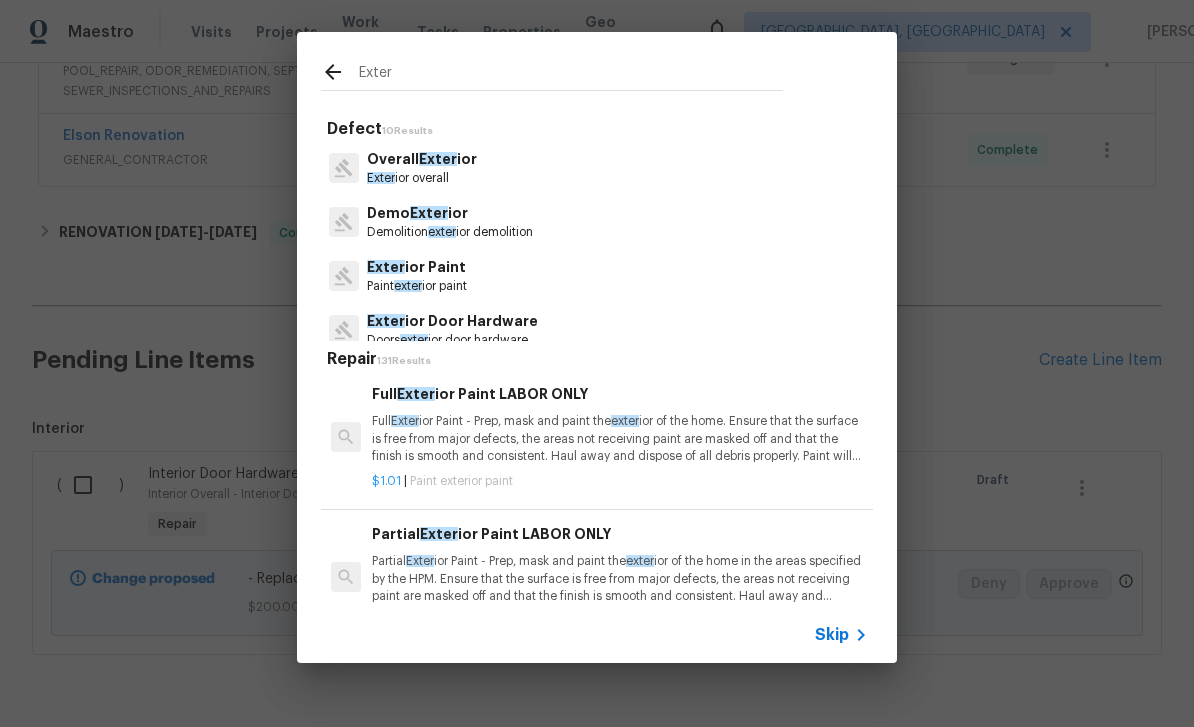 click on "Exter" at bounding box center (571, 75) 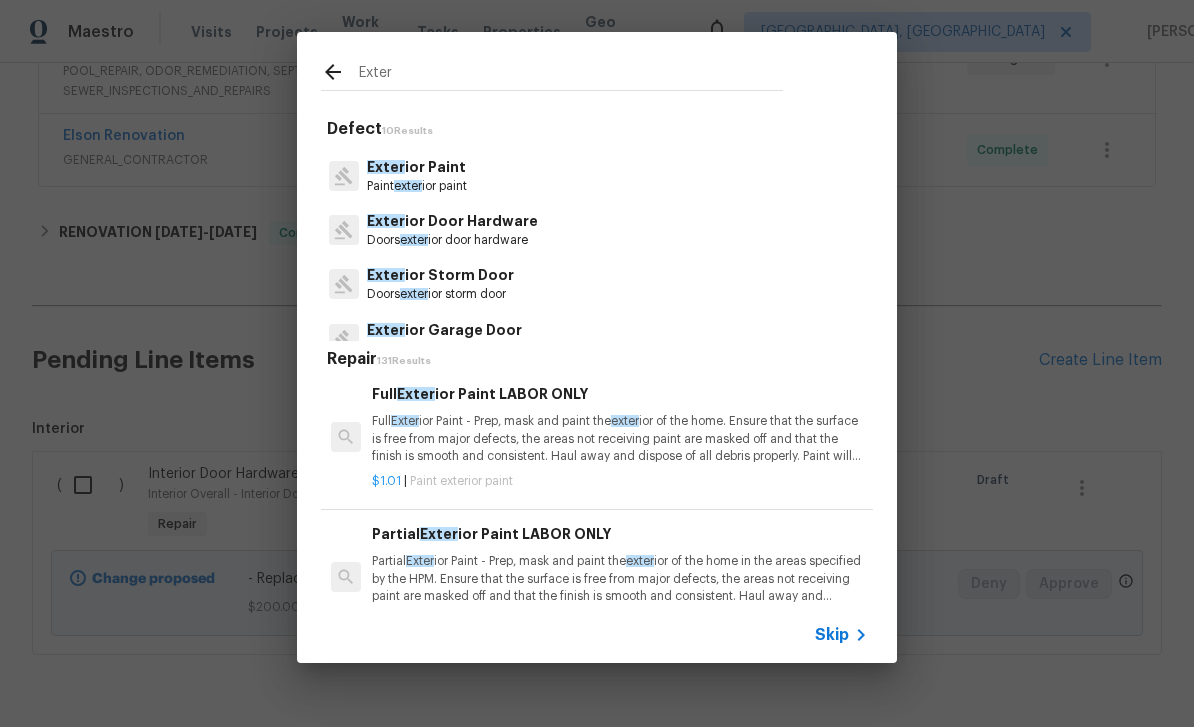 scroll, scrollTop: 101, scrollLeft: 0, axis: vertical 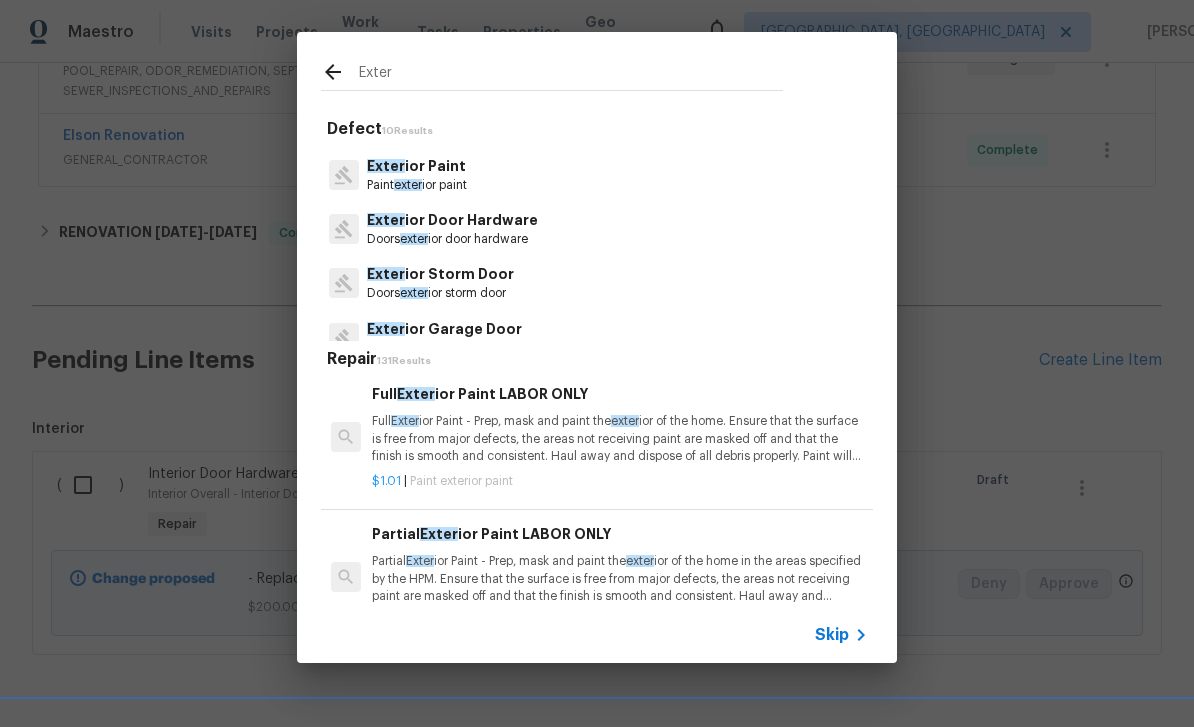 click on "Doors  exter ior door hardware" at bounding box center (452, 239) 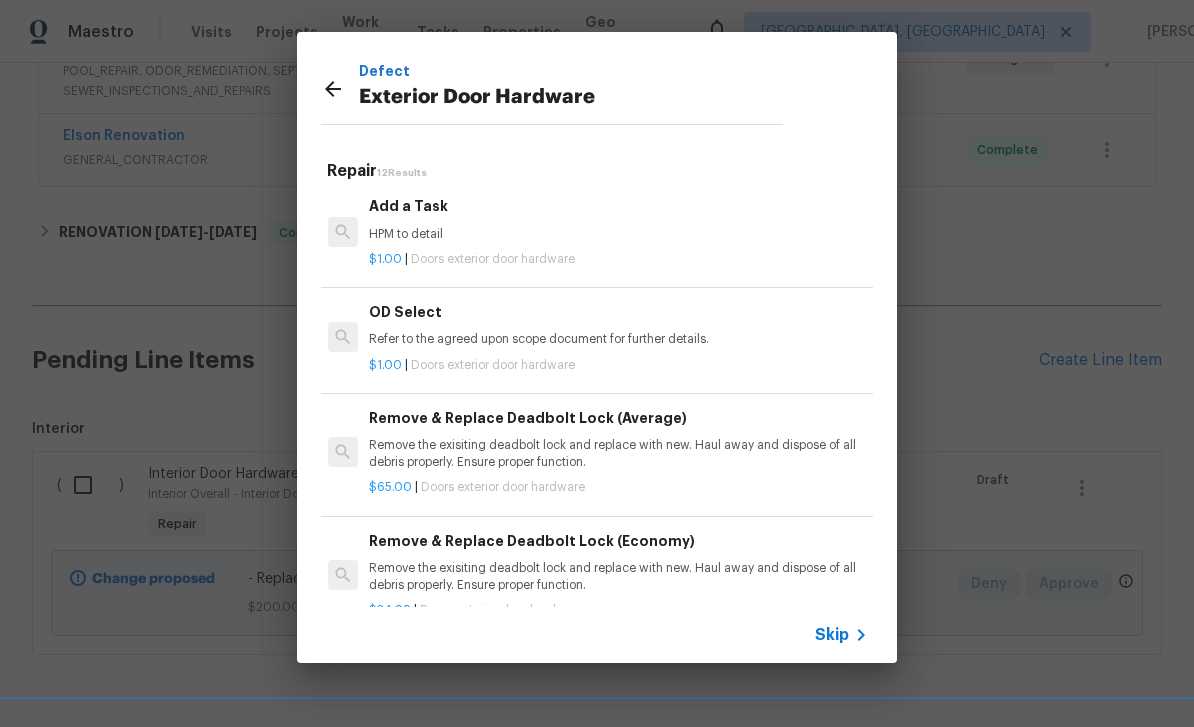scroll, scrollTop: 780, scrollLeft: 3, axis: both 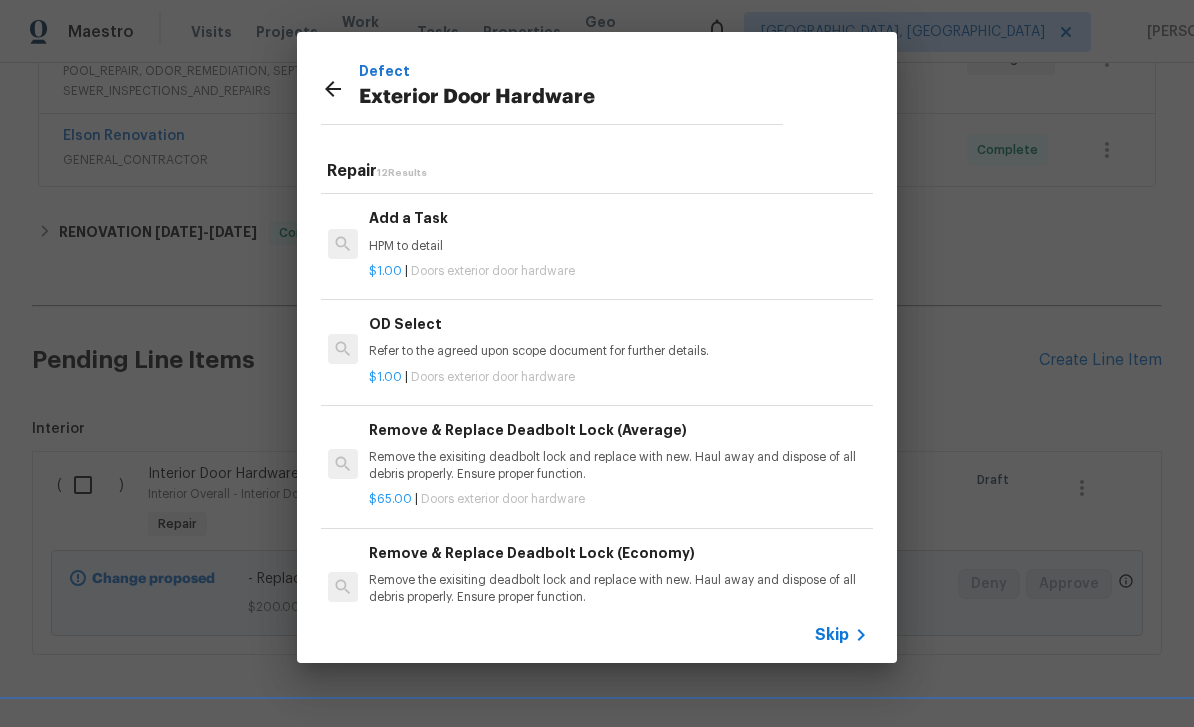 click on "Add a Task HPM to detail" at bounding box center (617, 231) 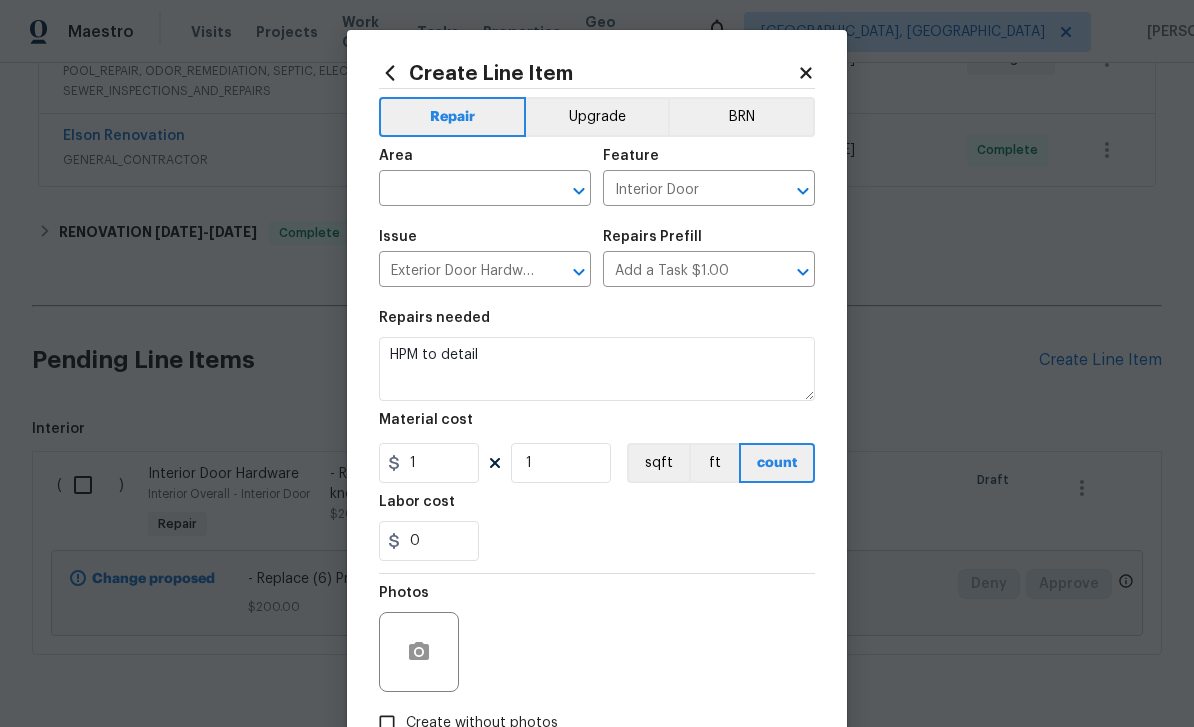 click on "Area" at bounding box center [485, 162] 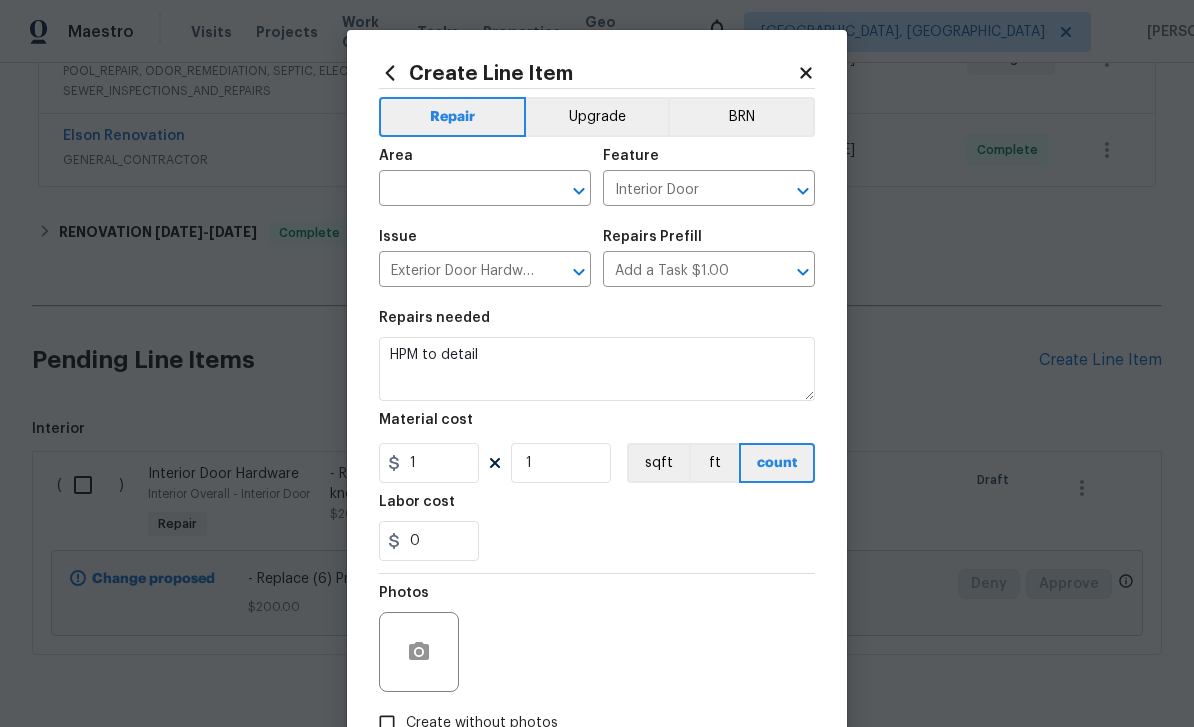 click at bounding box center (457, 190) 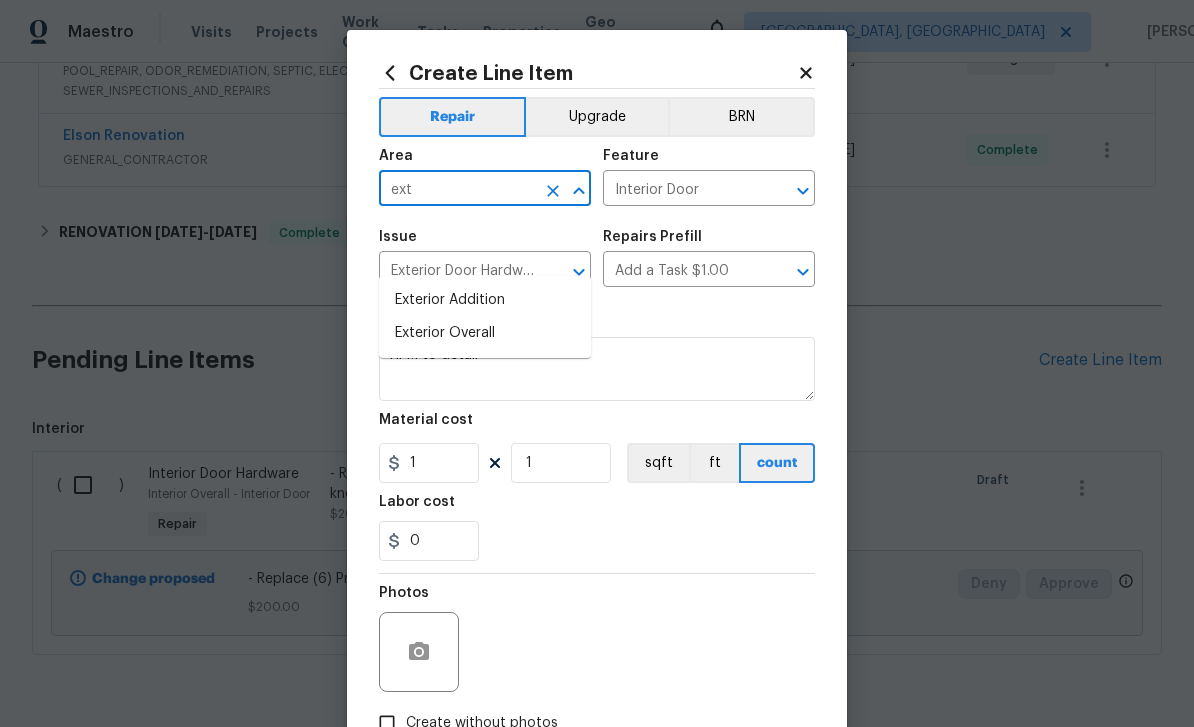 click on "Exterior Overall" at bounding box center [485, 333] 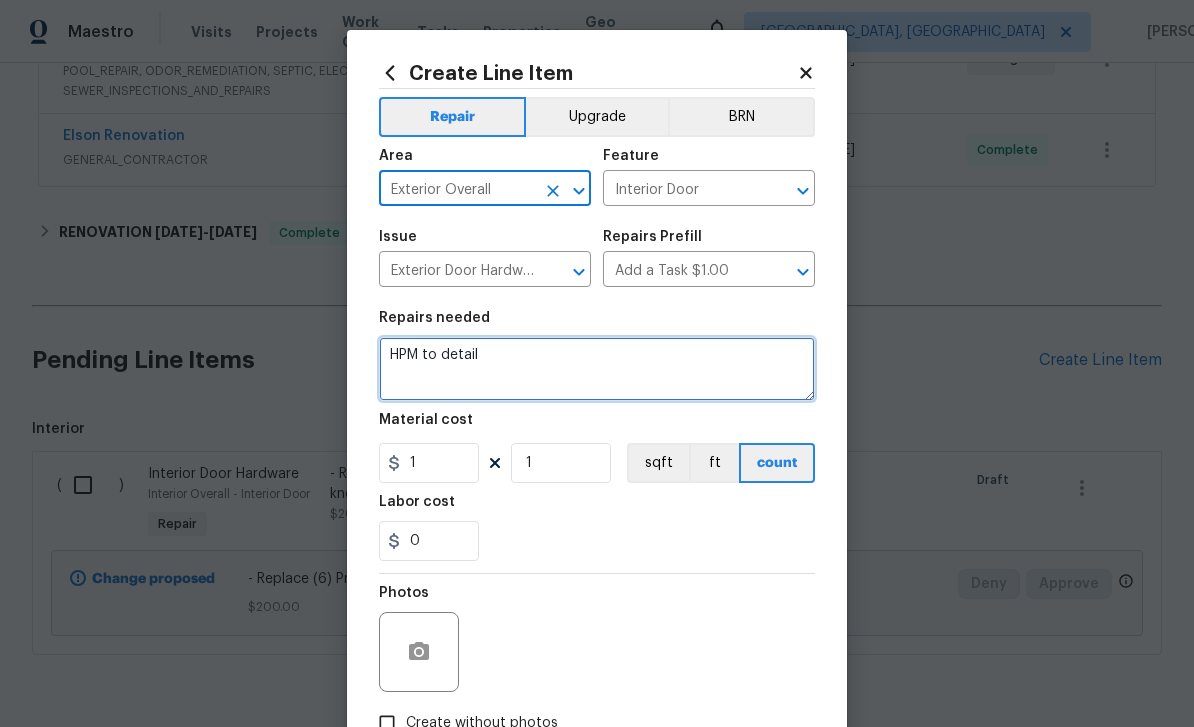 click on "HPM to detail" at bounding box center (597, 369) 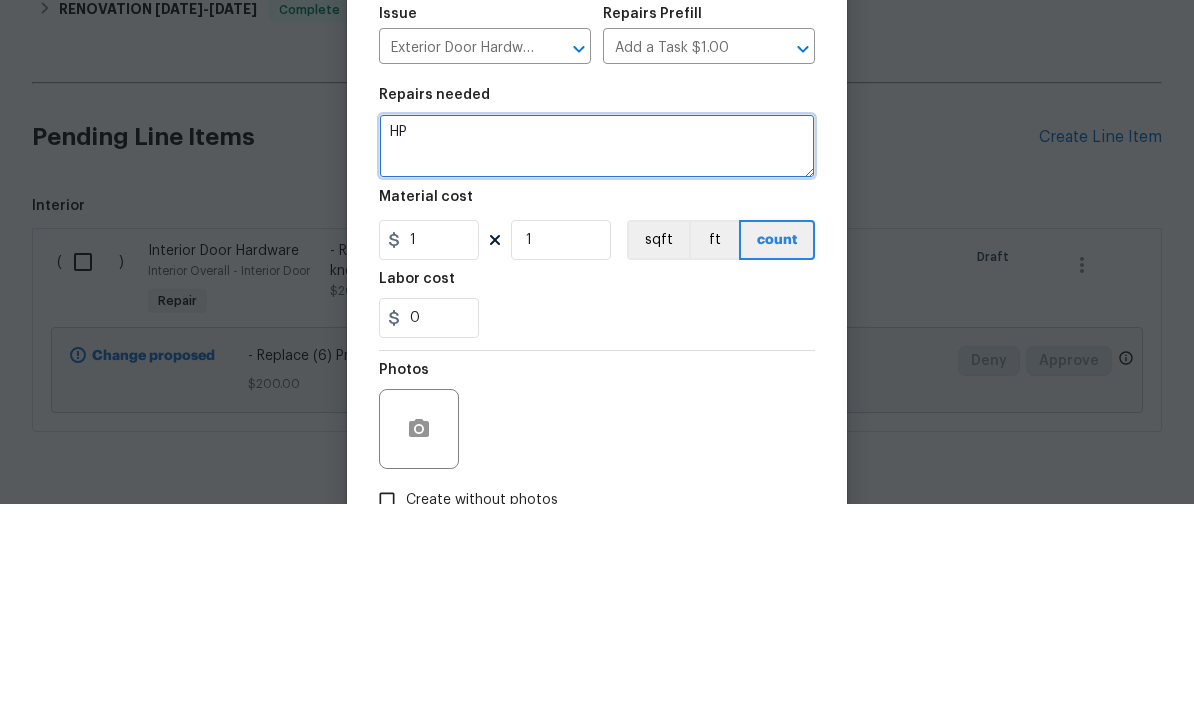 type on "H" 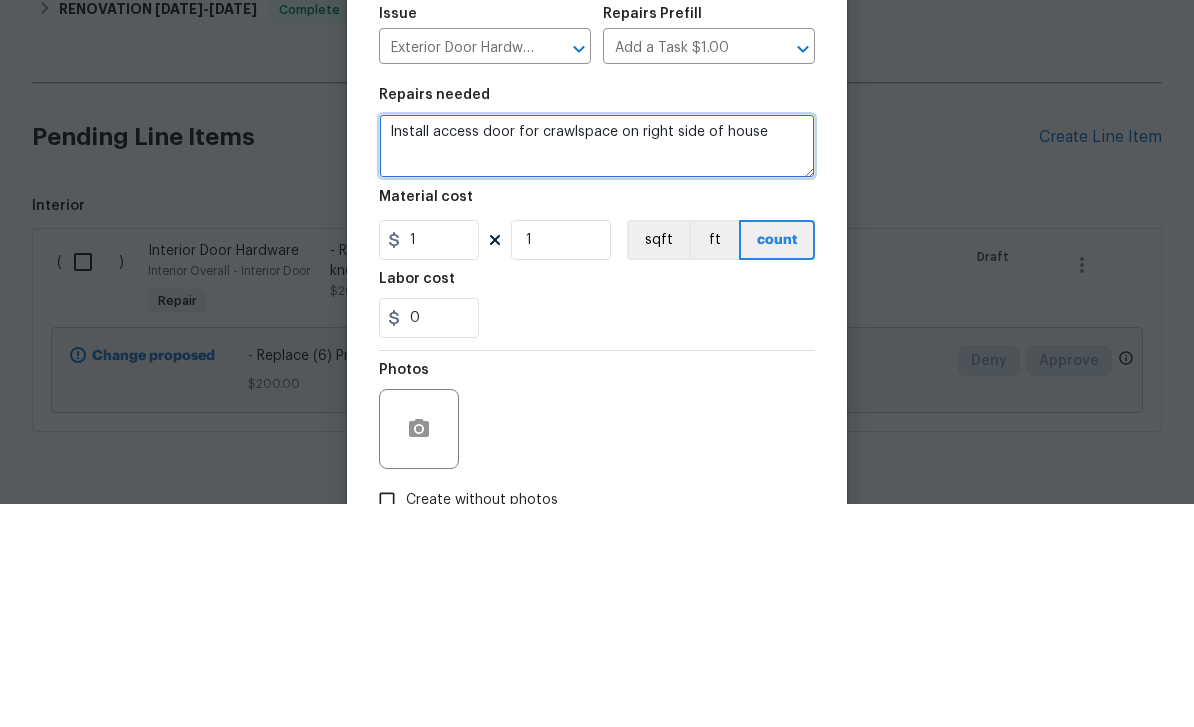 click on "Install access door for crawlspace on right side of house" at bounding box center [597, 369] 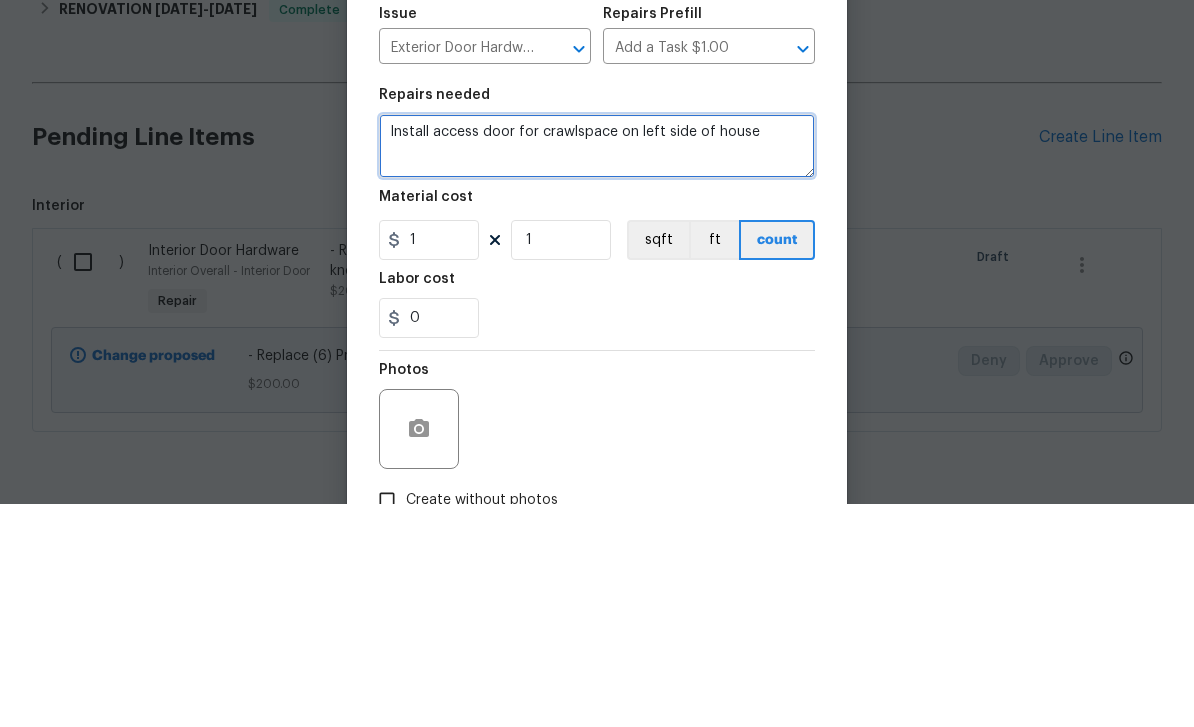 type on "Install access door for crawlspace on left side of house" 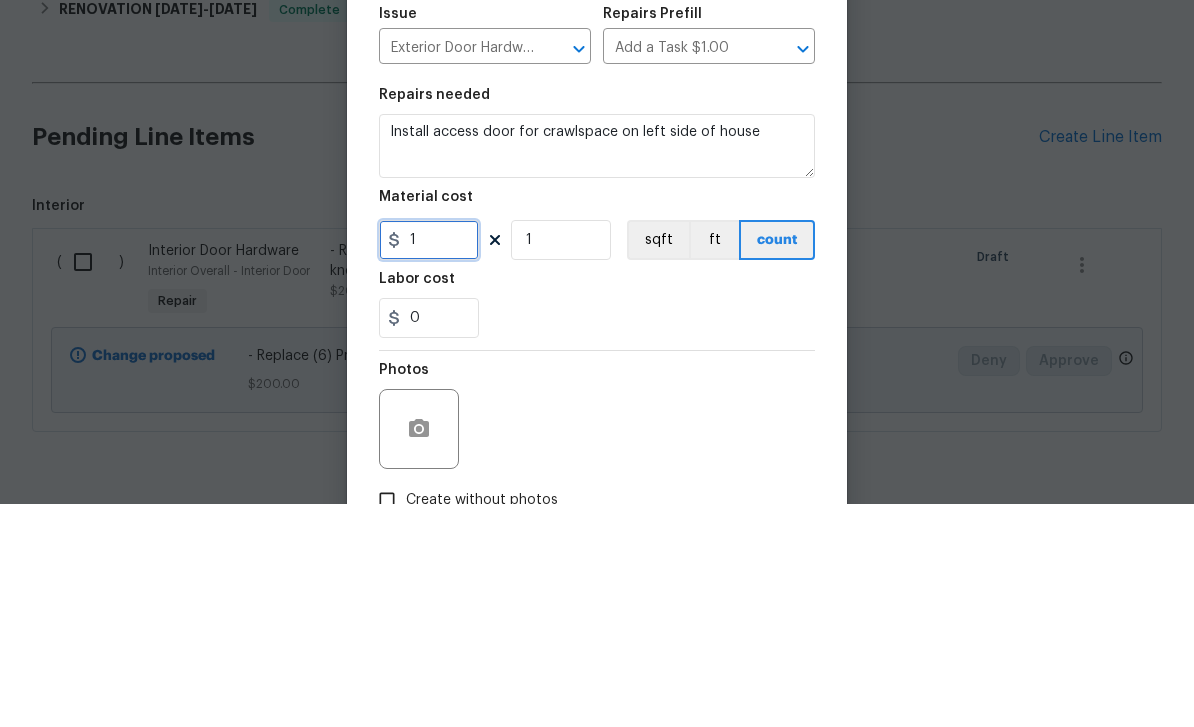 click on "1" at bounding box center (429, 463) 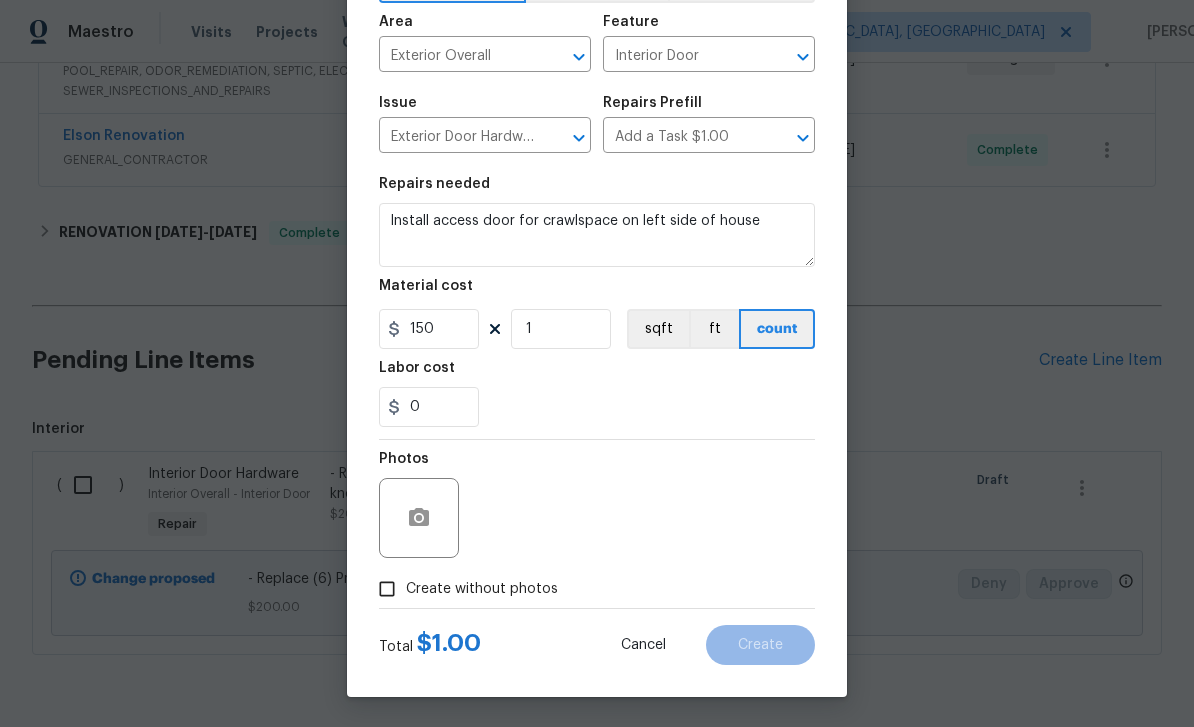 scroll, scrollTop: 138, scrollLeft: 0, axis: vertical 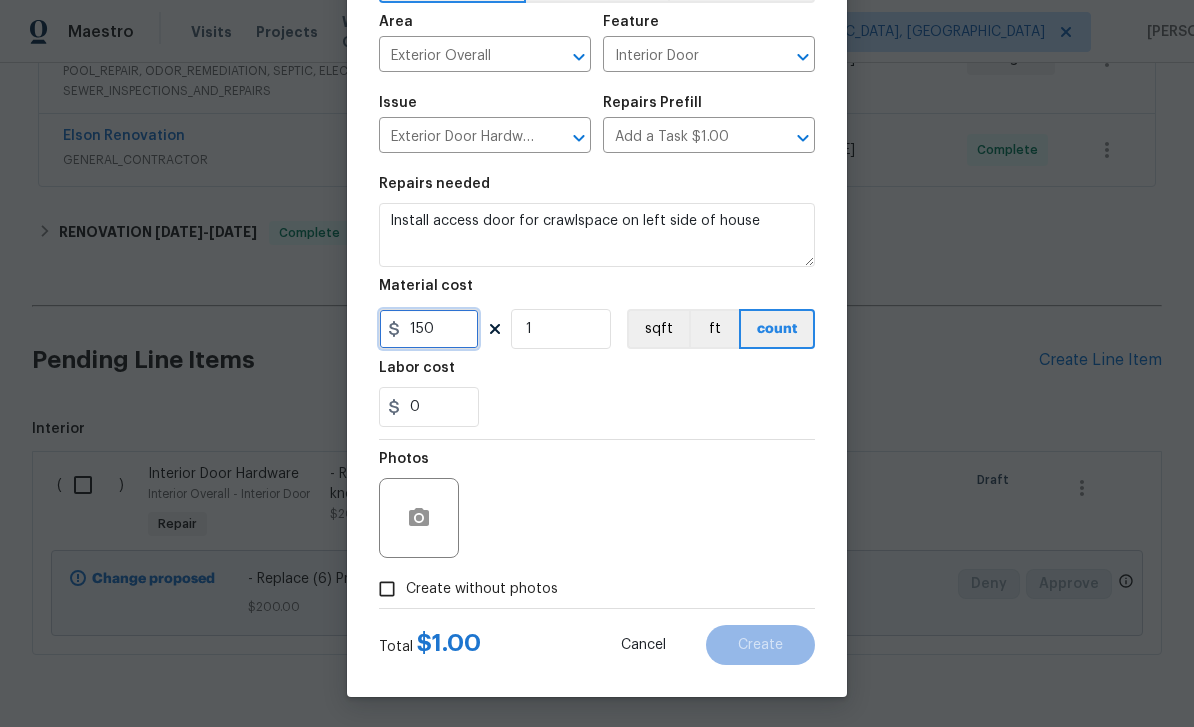 type on "150" 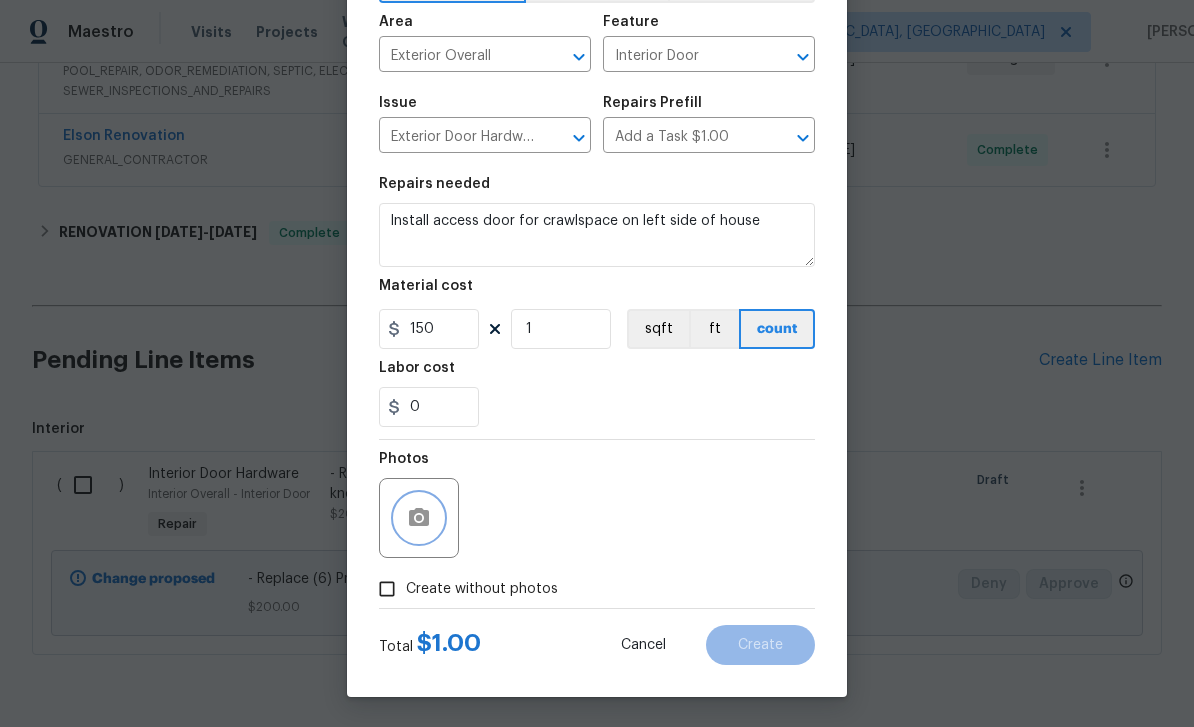 click 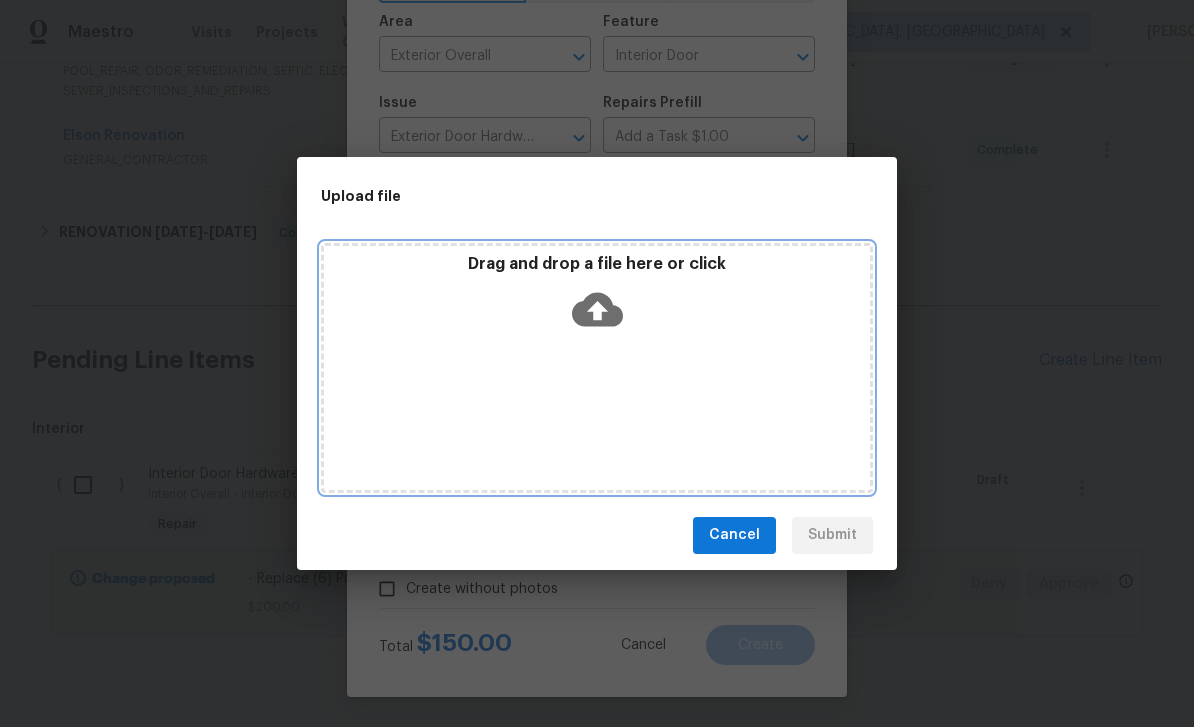 click 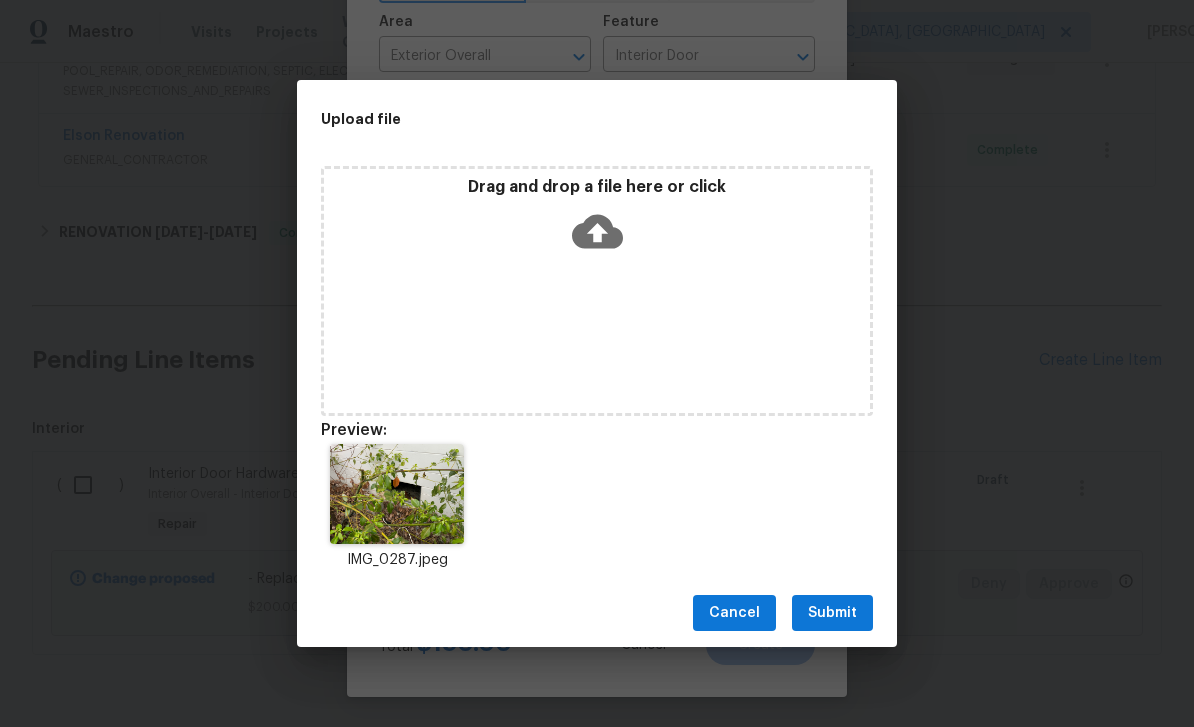 click on "Submit" at bounding box center [832, 613] 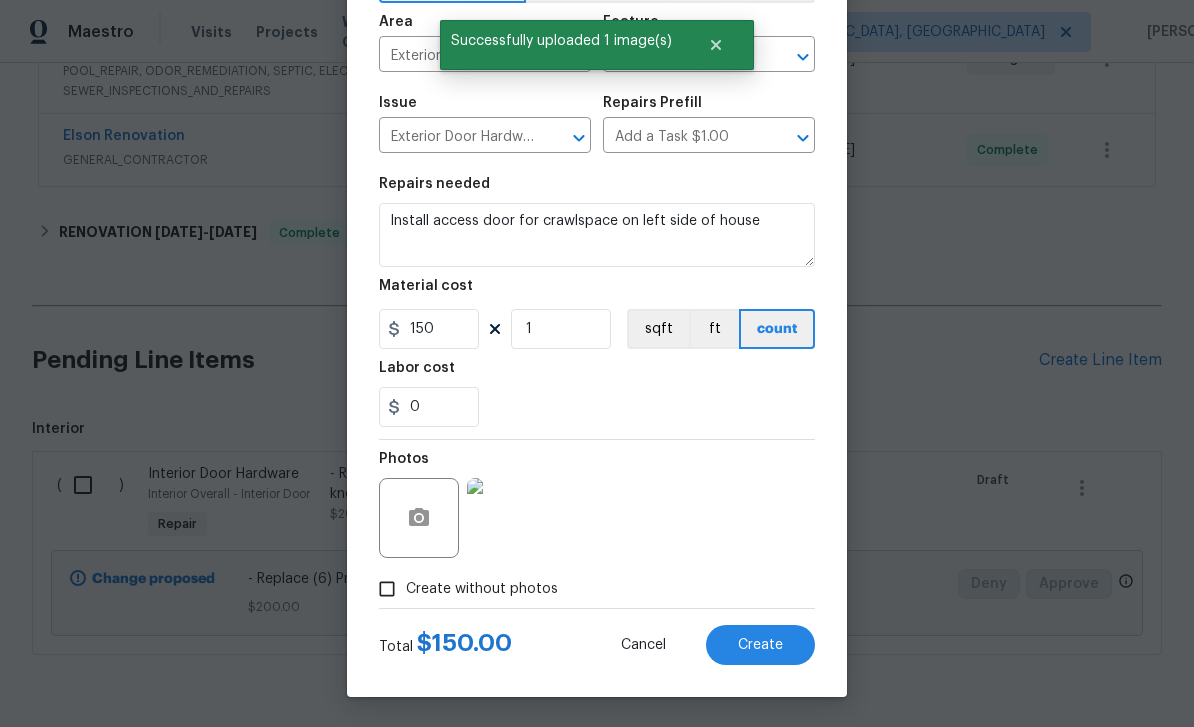 click on "Create" at bounding box center (760, 645) 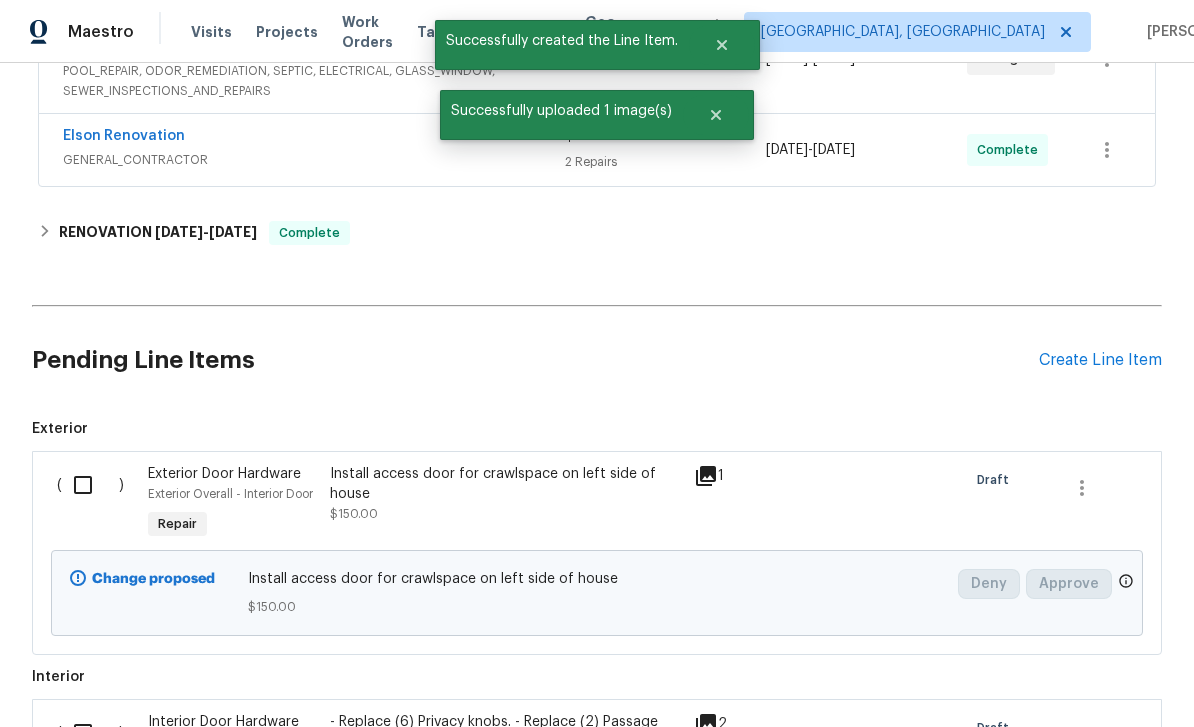 click on "Create Line Item" at bounding box center (1100, 360) 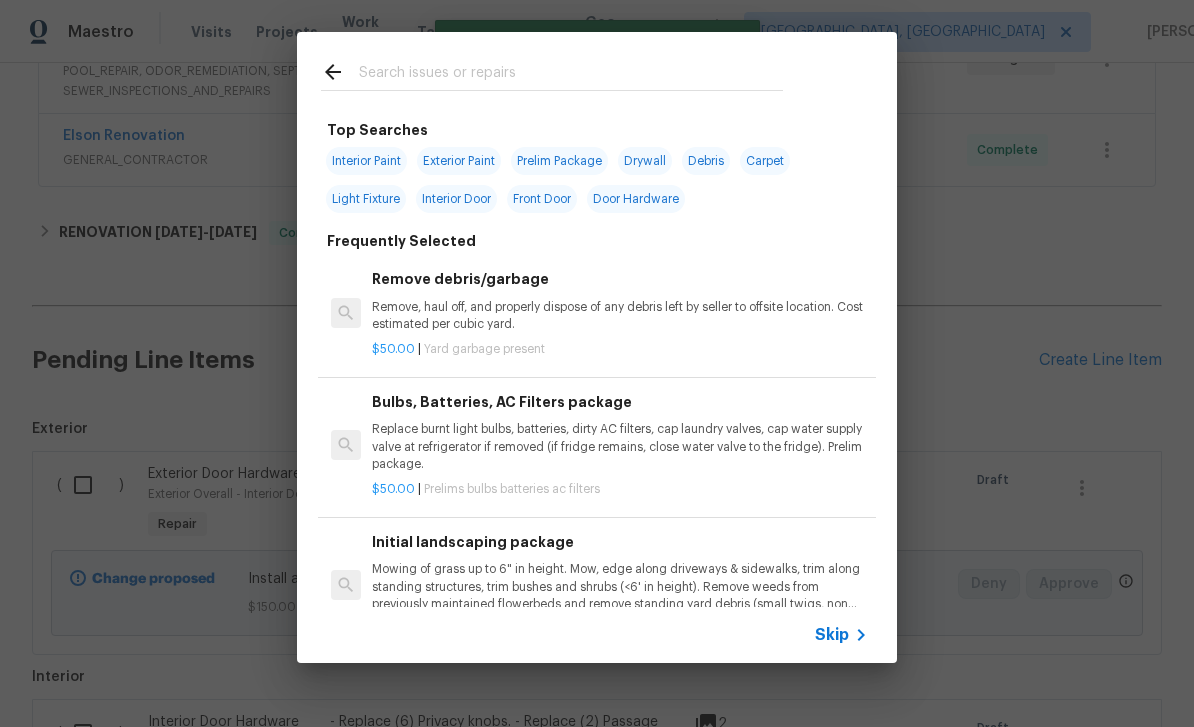 click at bounding box center (571, 75) 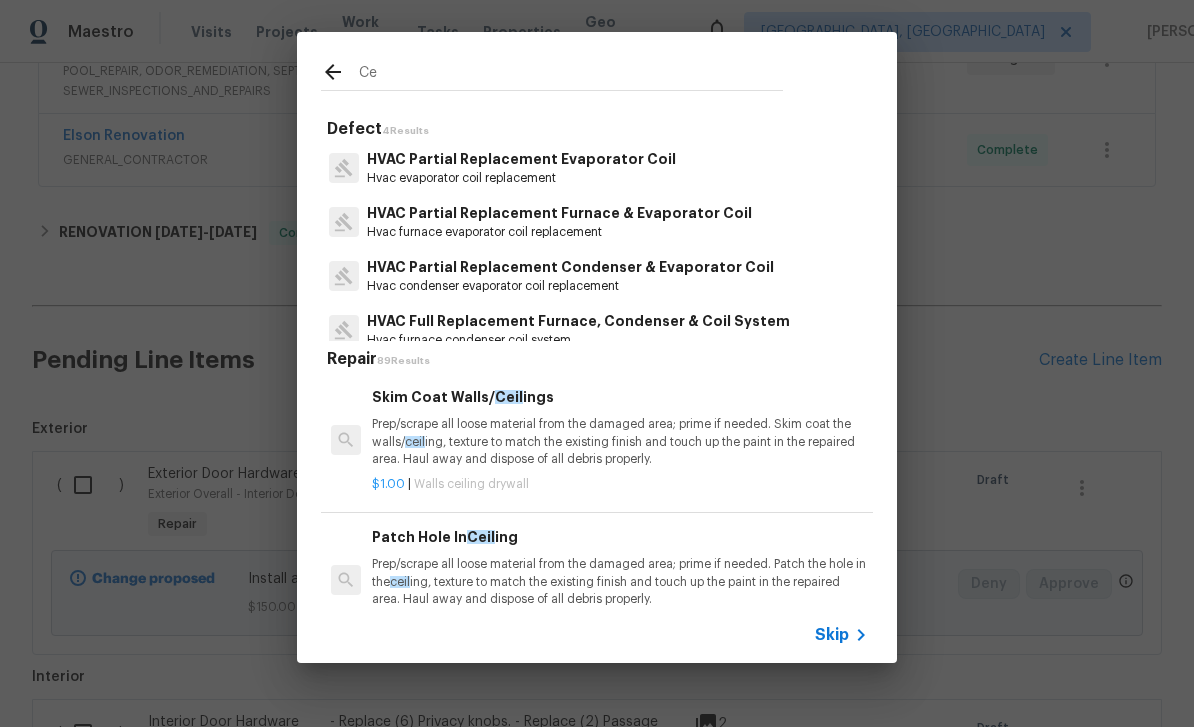 type on "C" 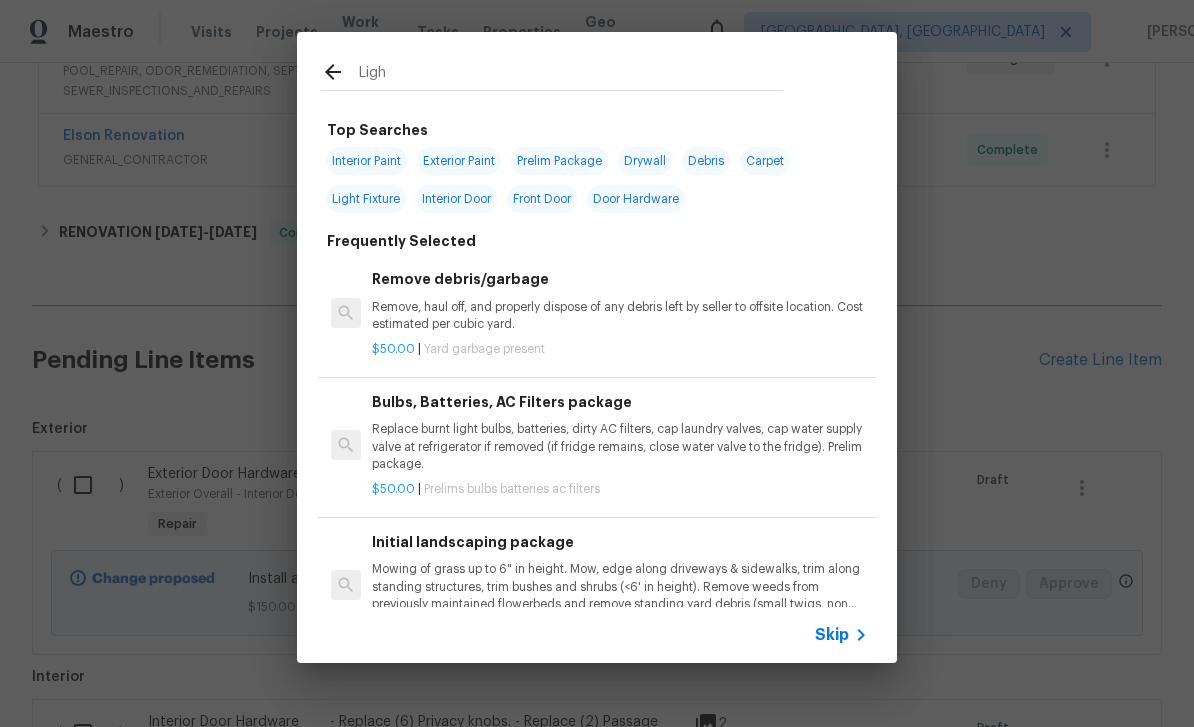 type on "Light" 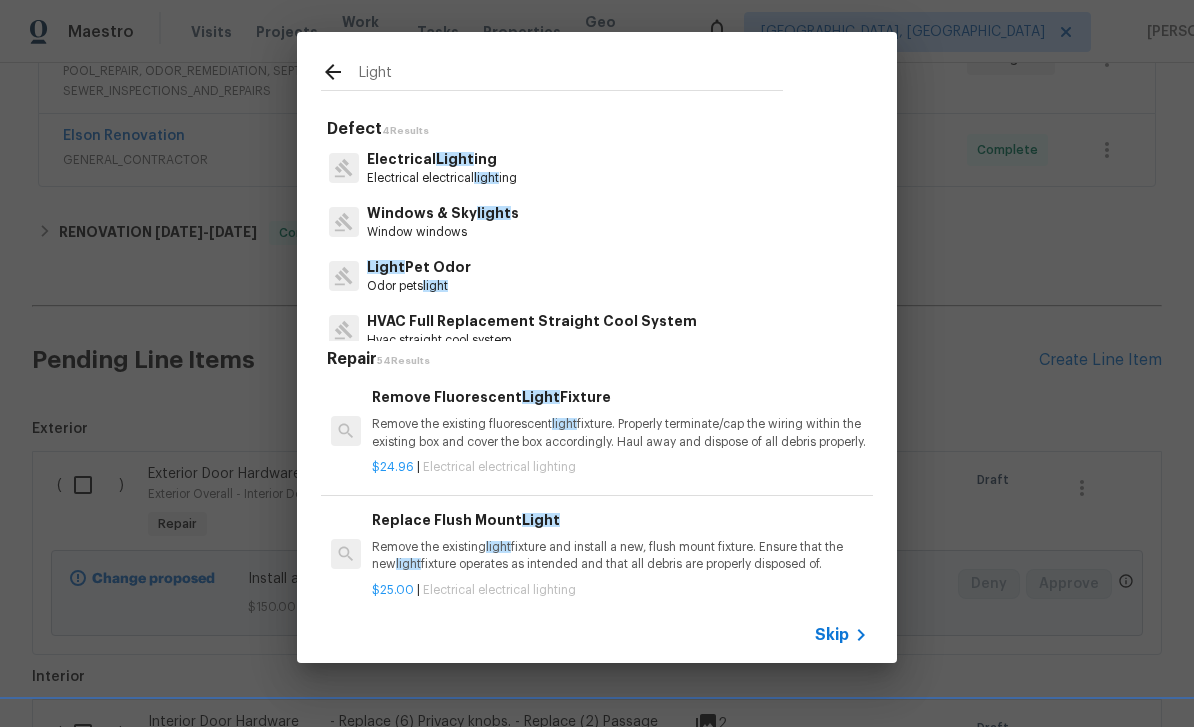 click on "Light" at bounding box center (455, 159) 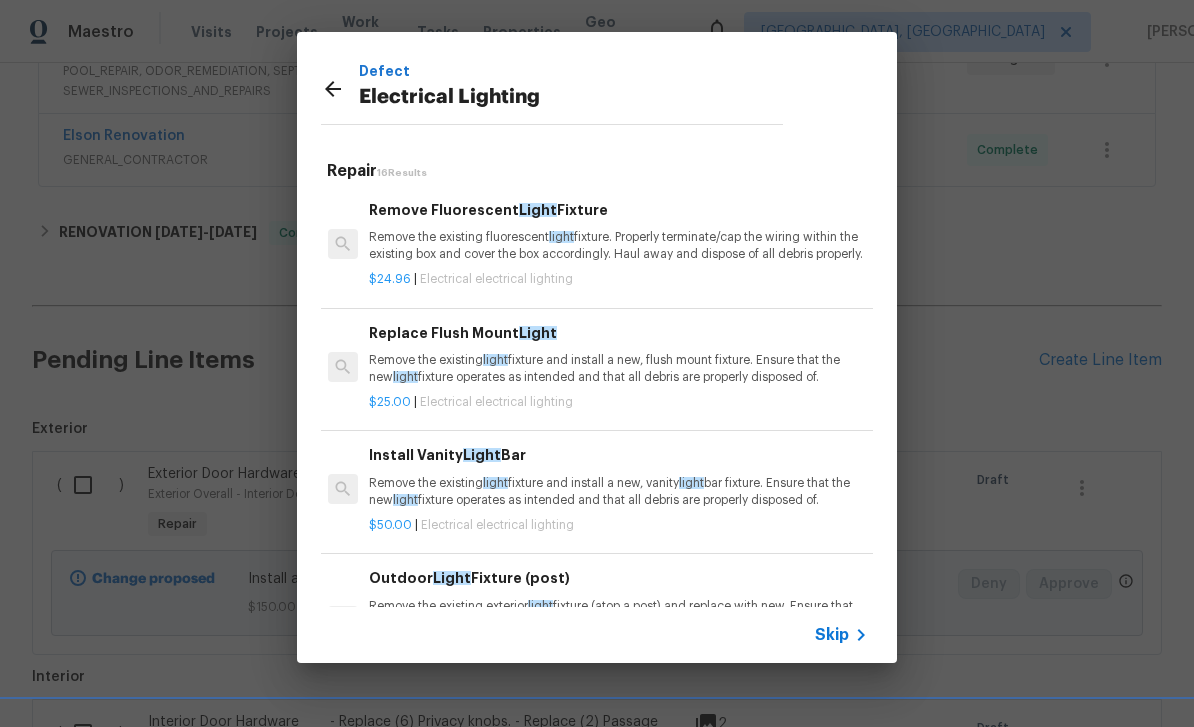 scroll, scrollTop: 0, scrollLeft: 3, axis: horizontal 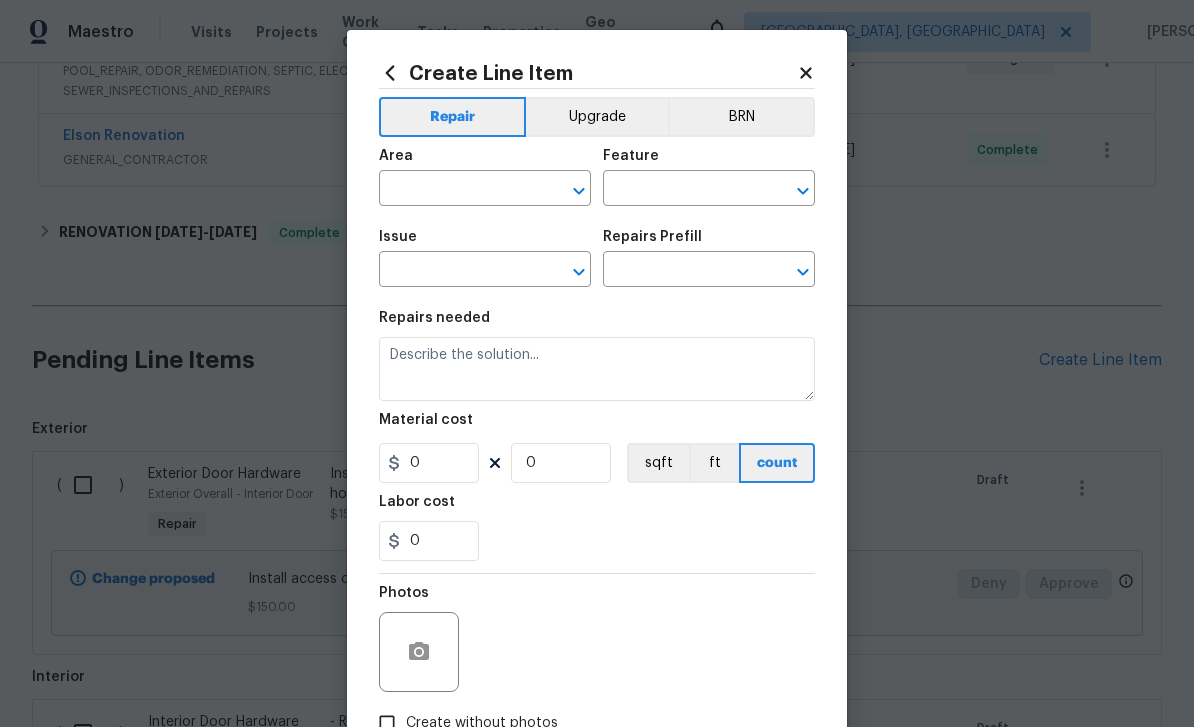 type on "Electrical Lighting" 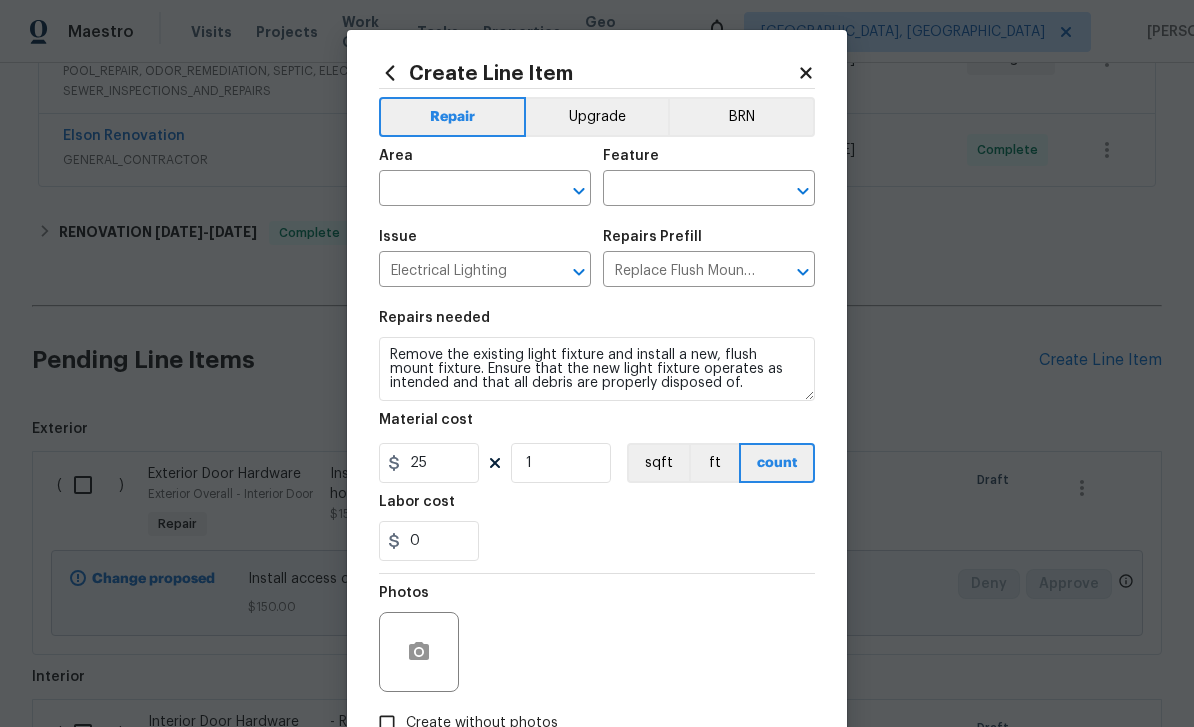 click at bounding box center [457, 190] 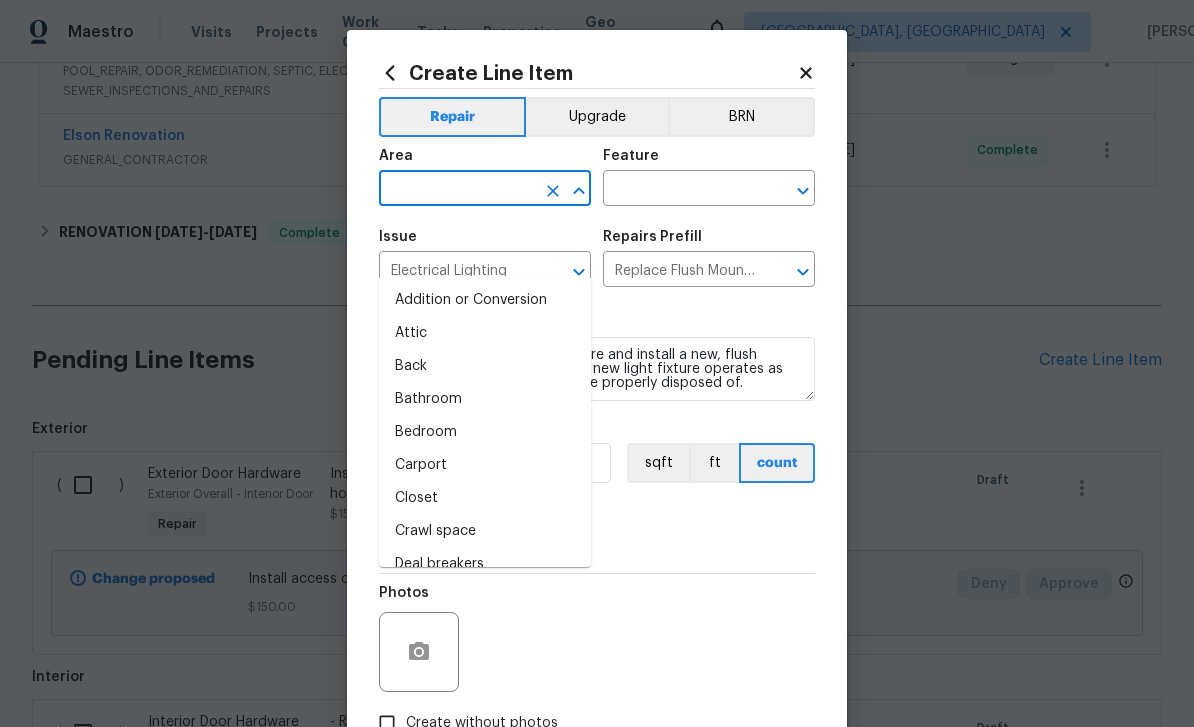click at bounding box center (457, 190) 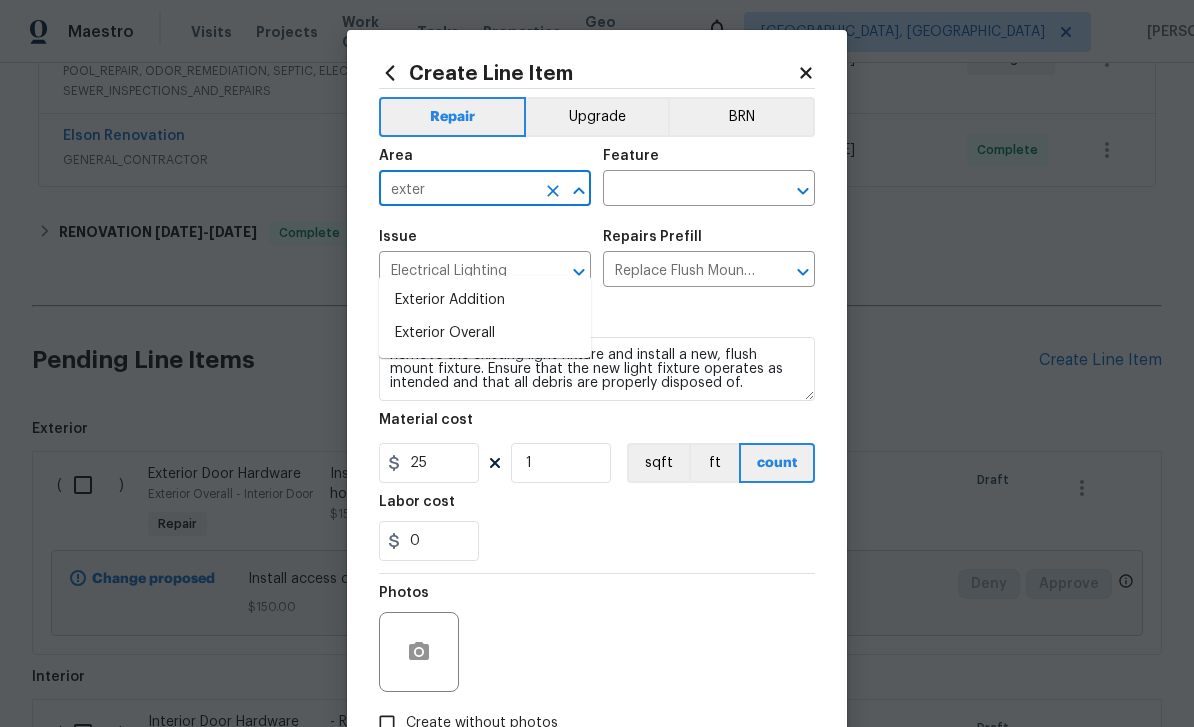 click on "Exterior Overall" at bounding box center [485, 333] 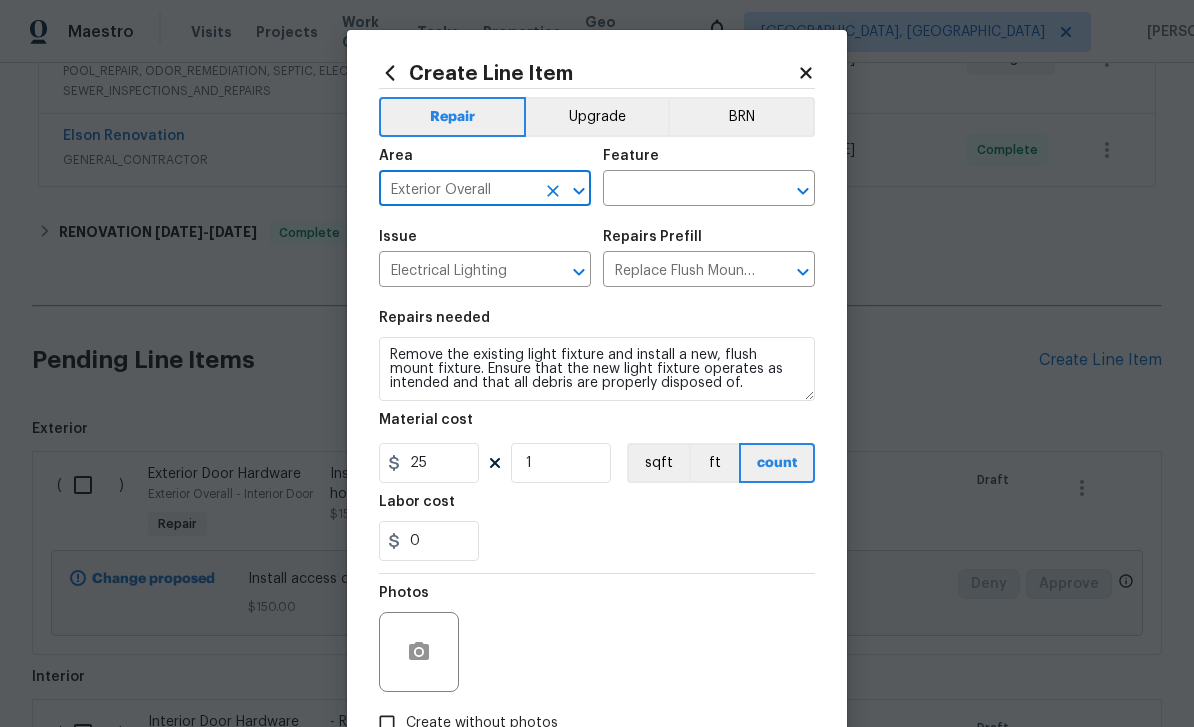 click at bounding box center [681, 190] 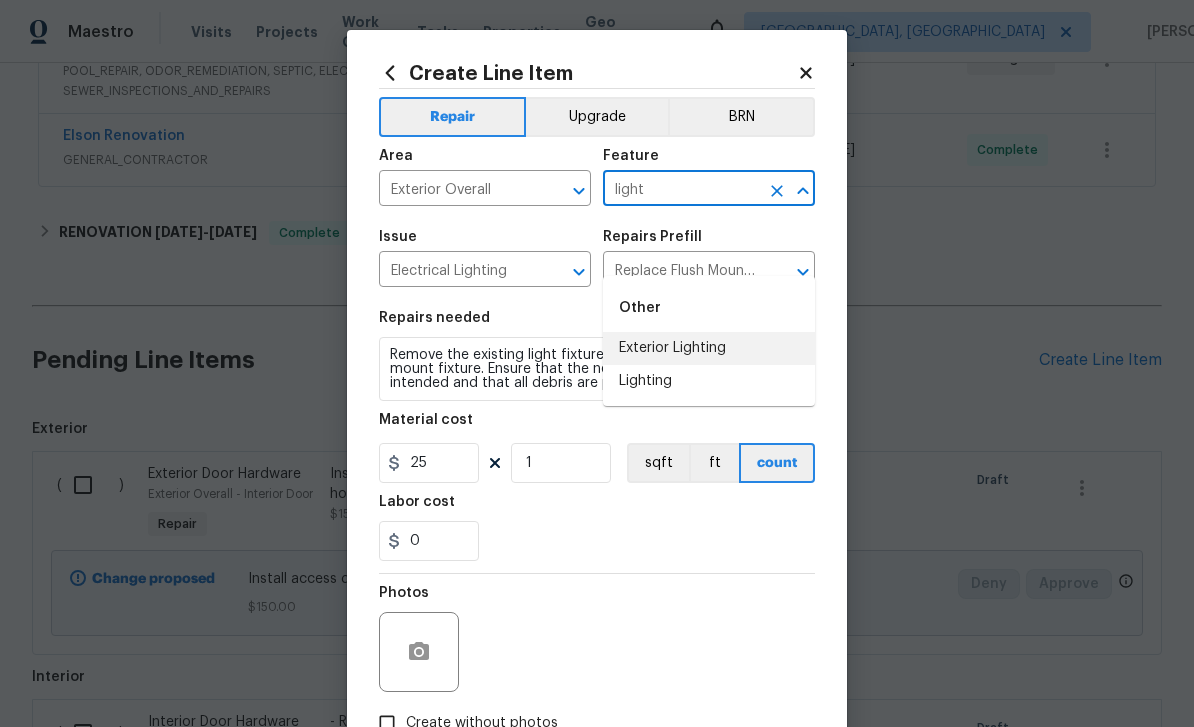 click on "Exterior Lighting" at bounding box center [709, 348] 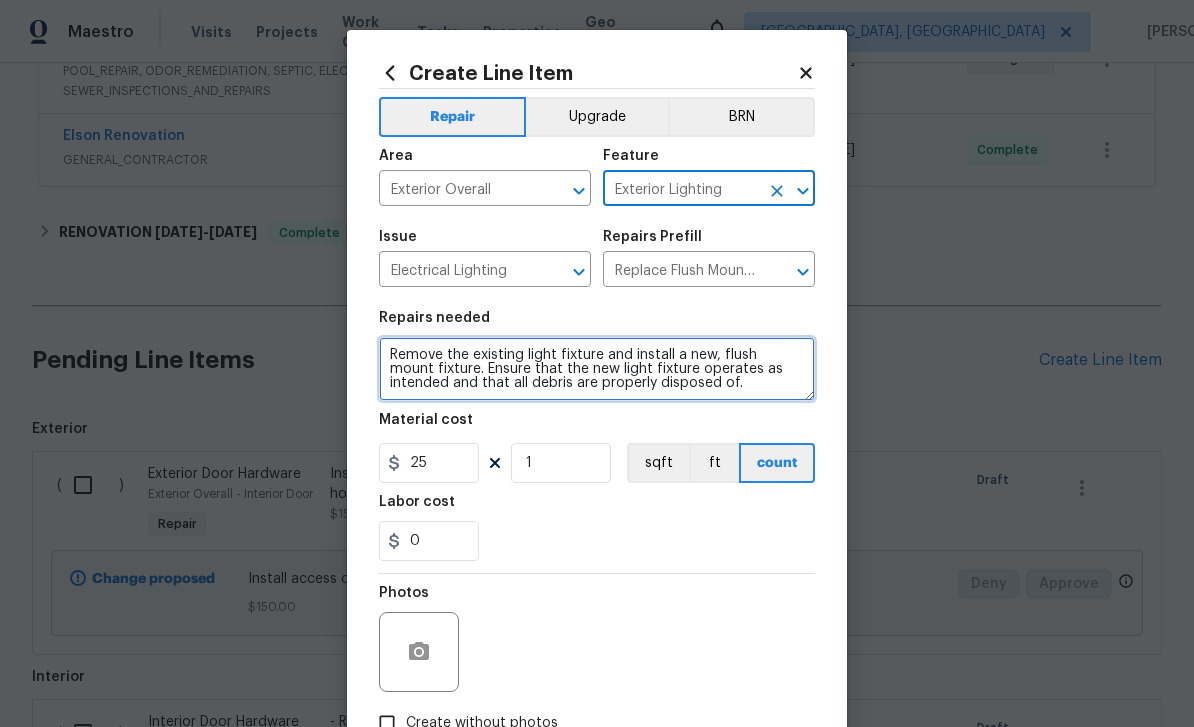 click on "Remove the existing light fixture and install a new, flush mount fixture. Ensure that the new light fixture operates as intended and that all debris are properly disposed of." at bounding box center (597, 369) 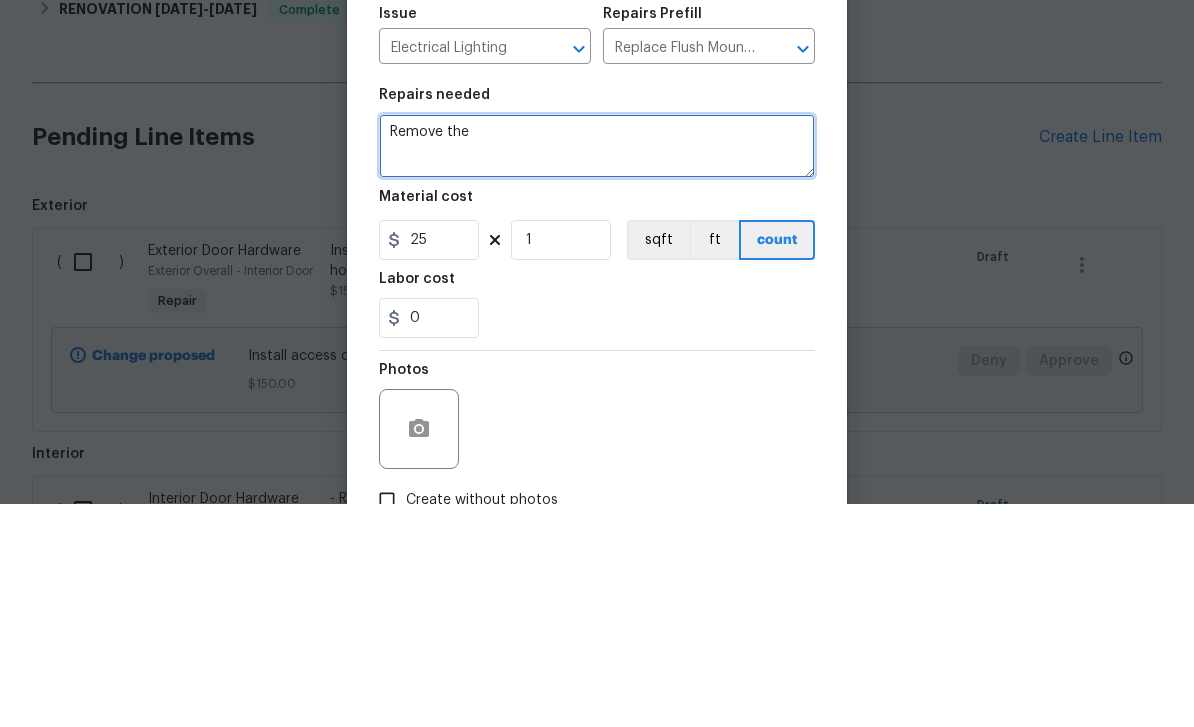 type on "Remove" 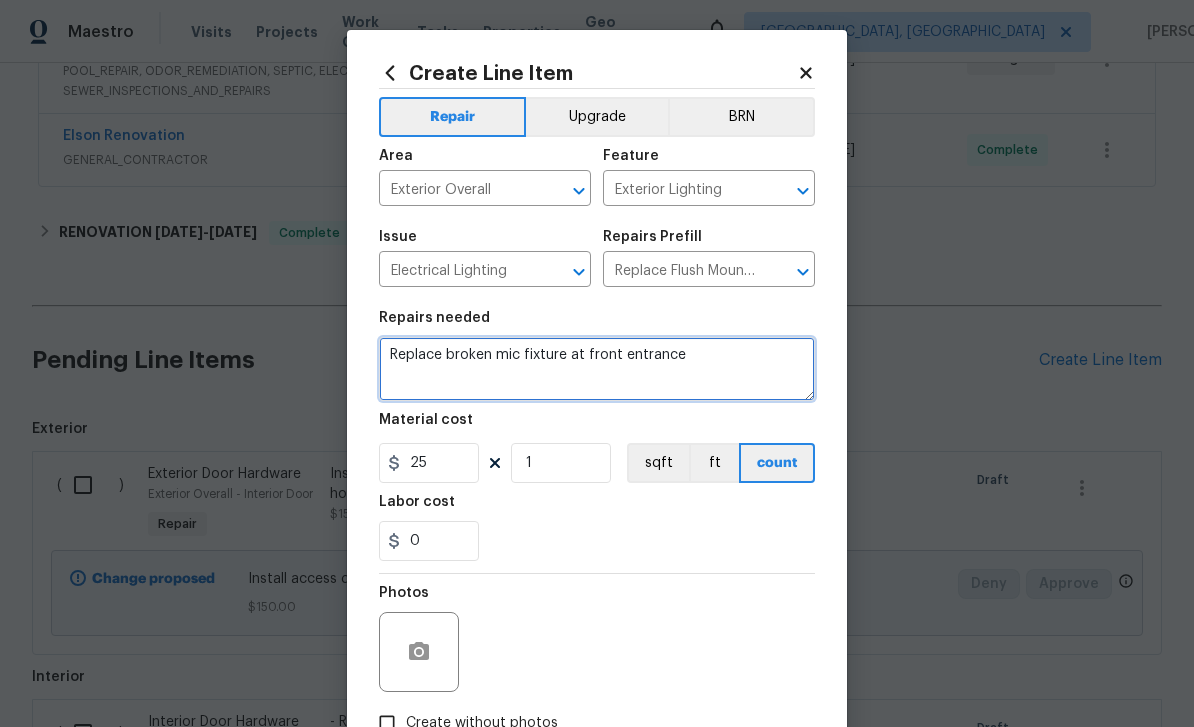 type on "Replace broken mic fixture at front entrance" 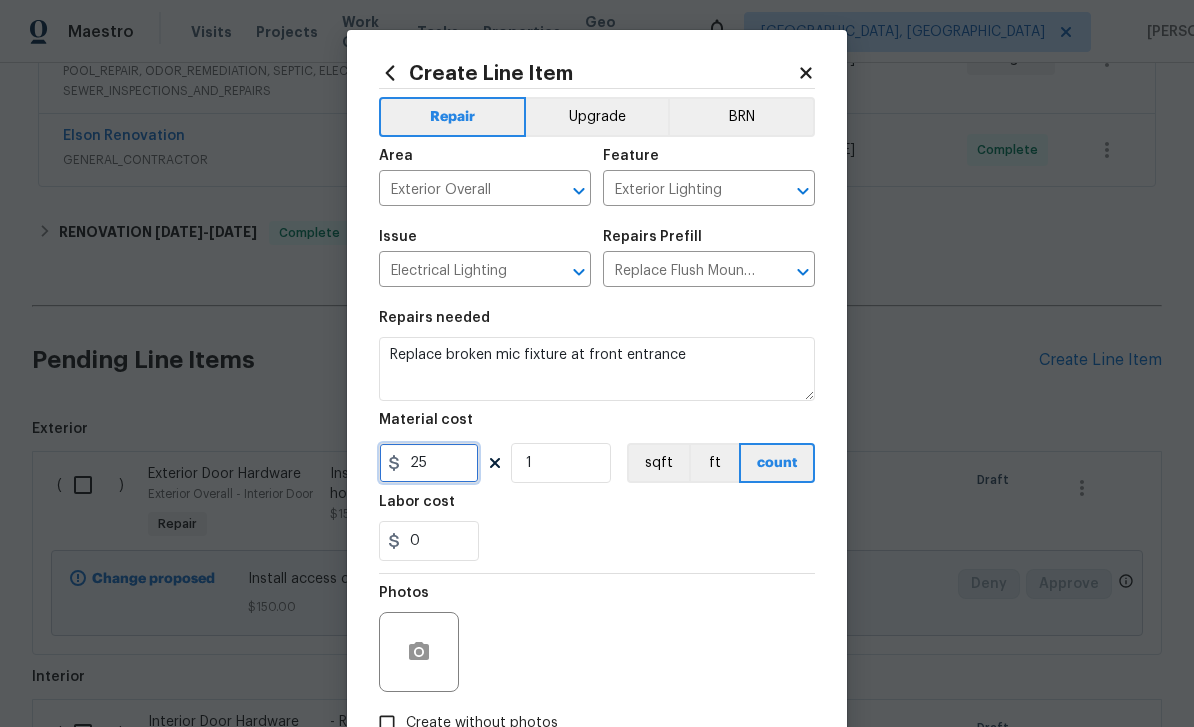 click on "25" at bounding box center [429, 463] 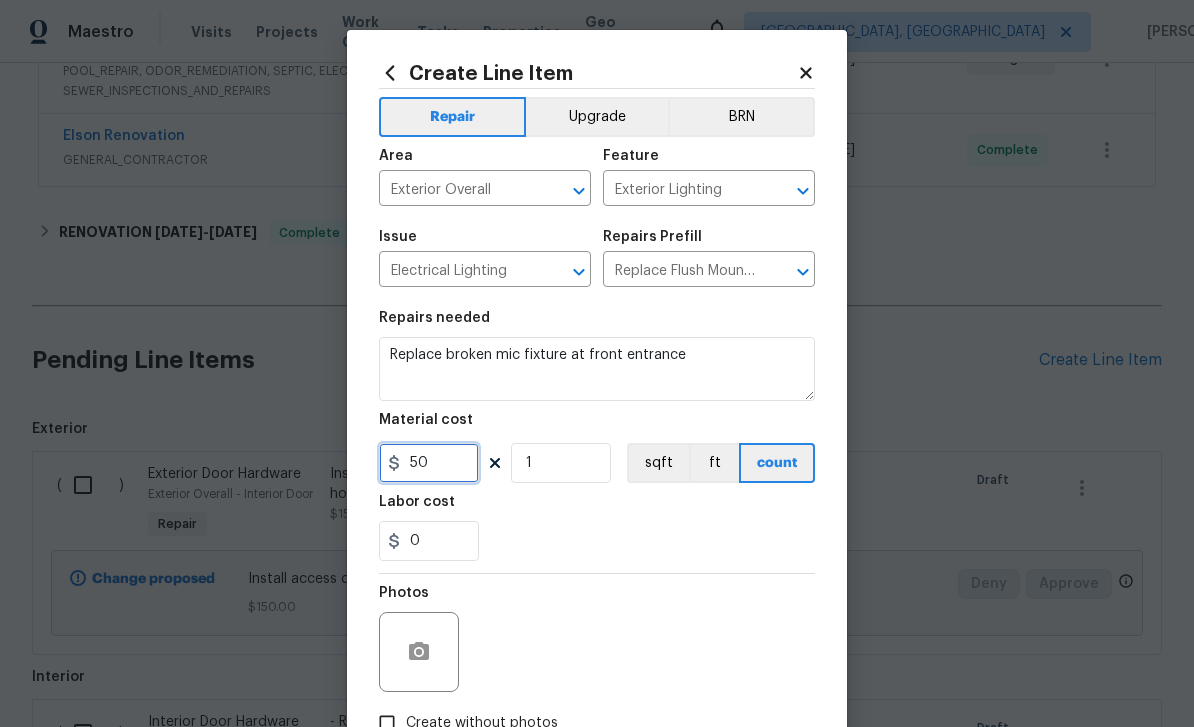type on "50" 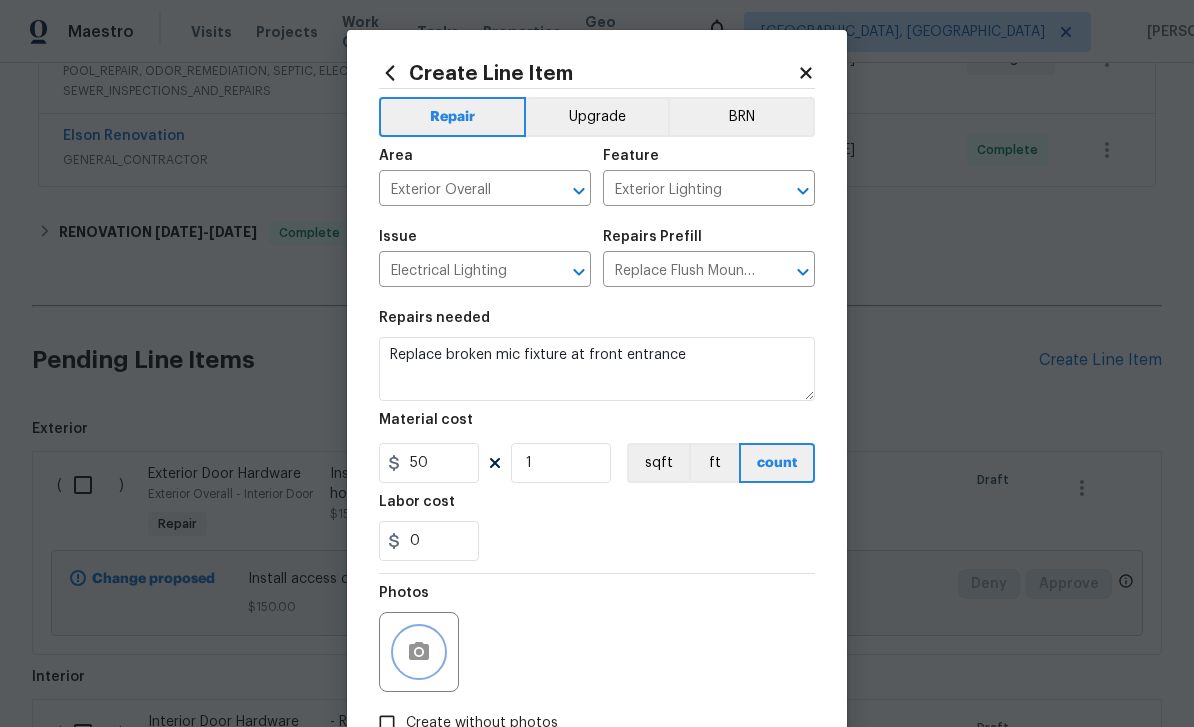 click 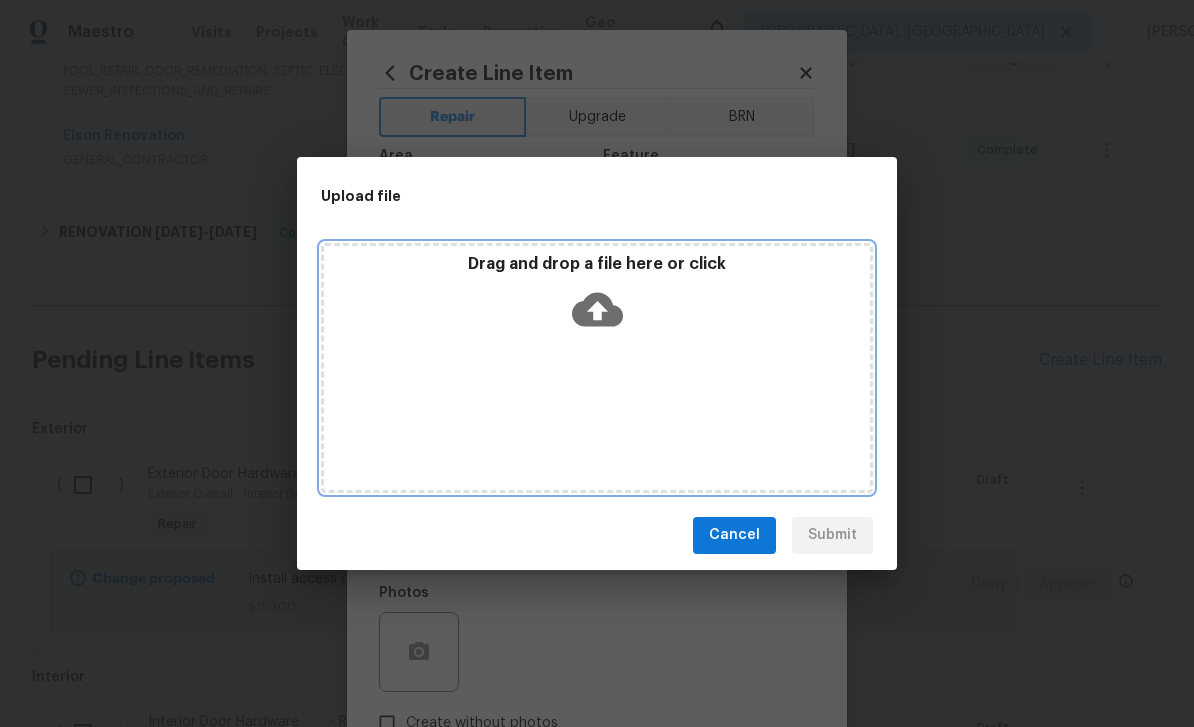click 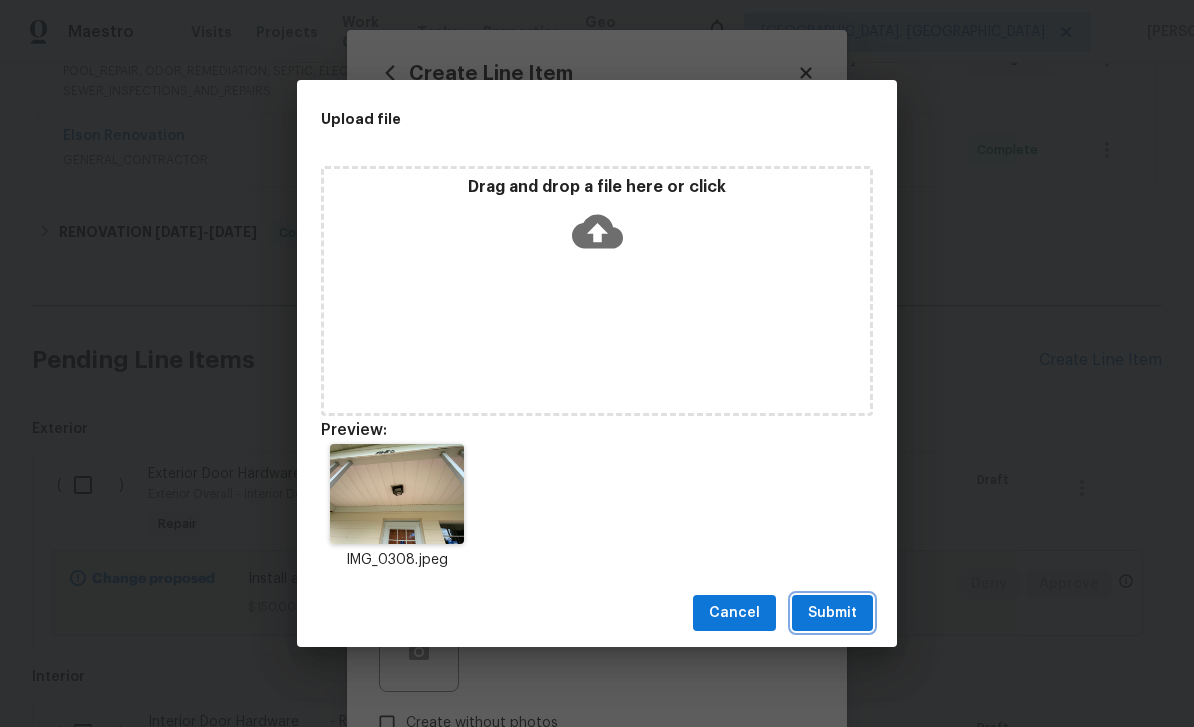 click on "Submit" at bounding box center [832, 613] 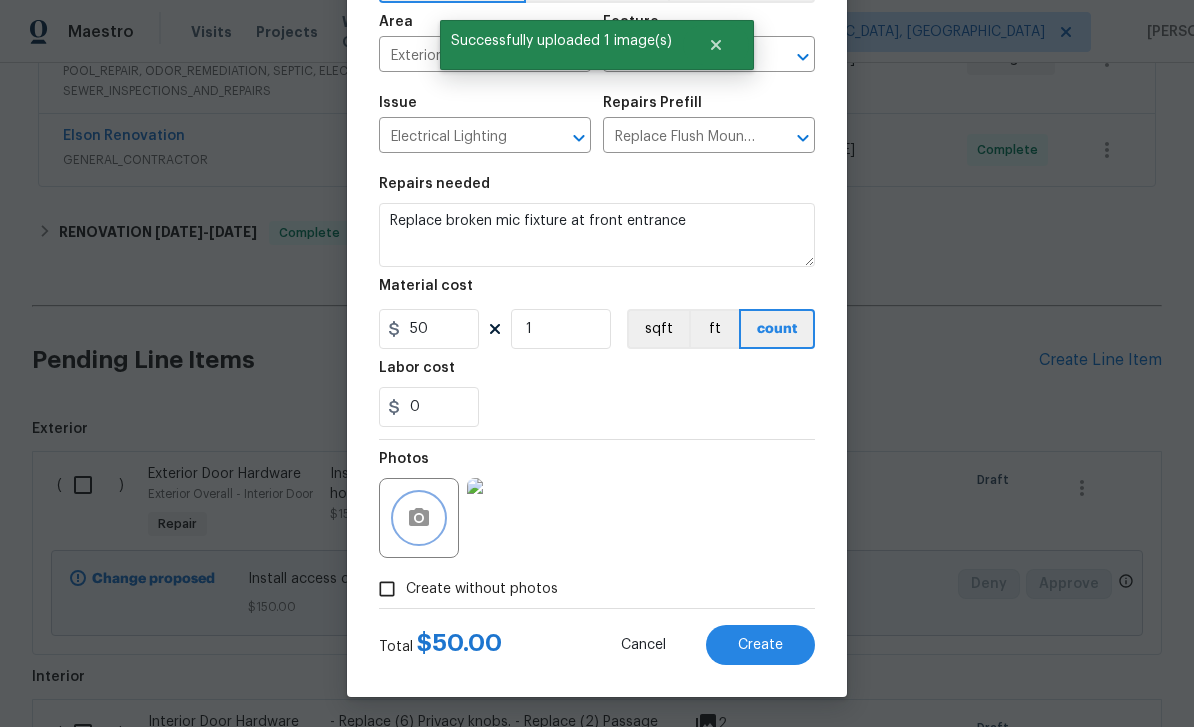 scroll, scrollTop: 138, scrollLeft: 0, axis: vertical 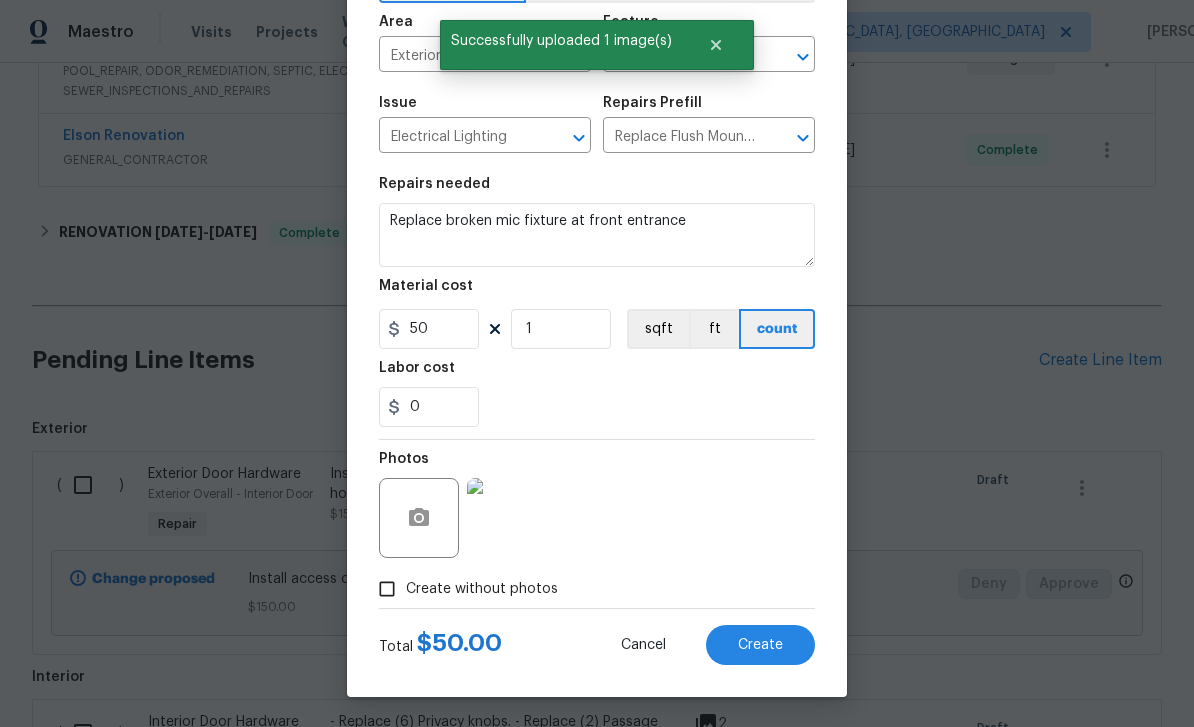 click on "Create" at bounding box center [760, 645] 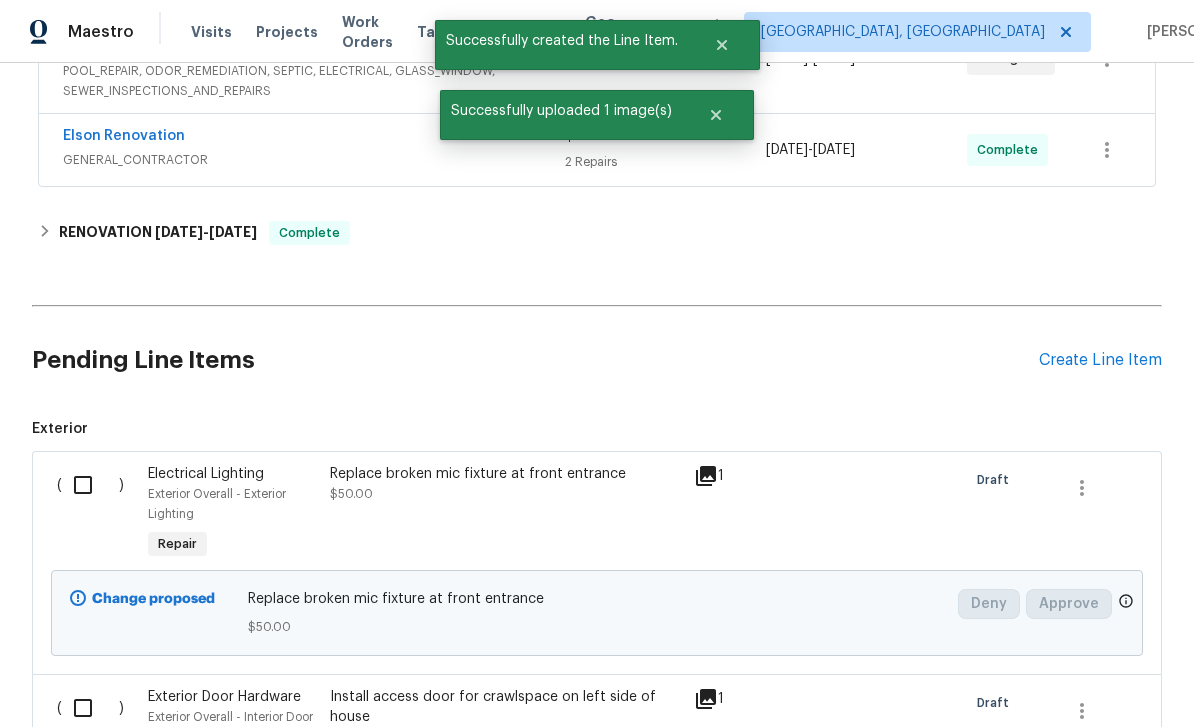 click on "Create Line Item" at bounding box center (1100, 360) 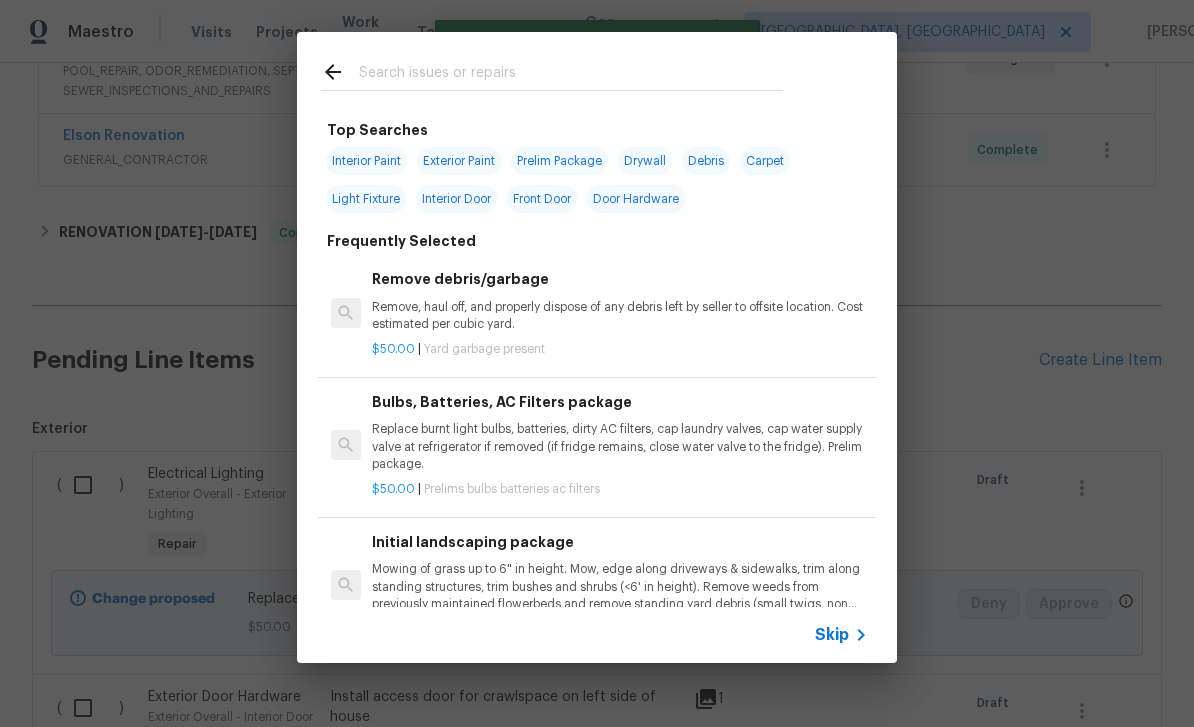 click at bounding box center [571, 75] 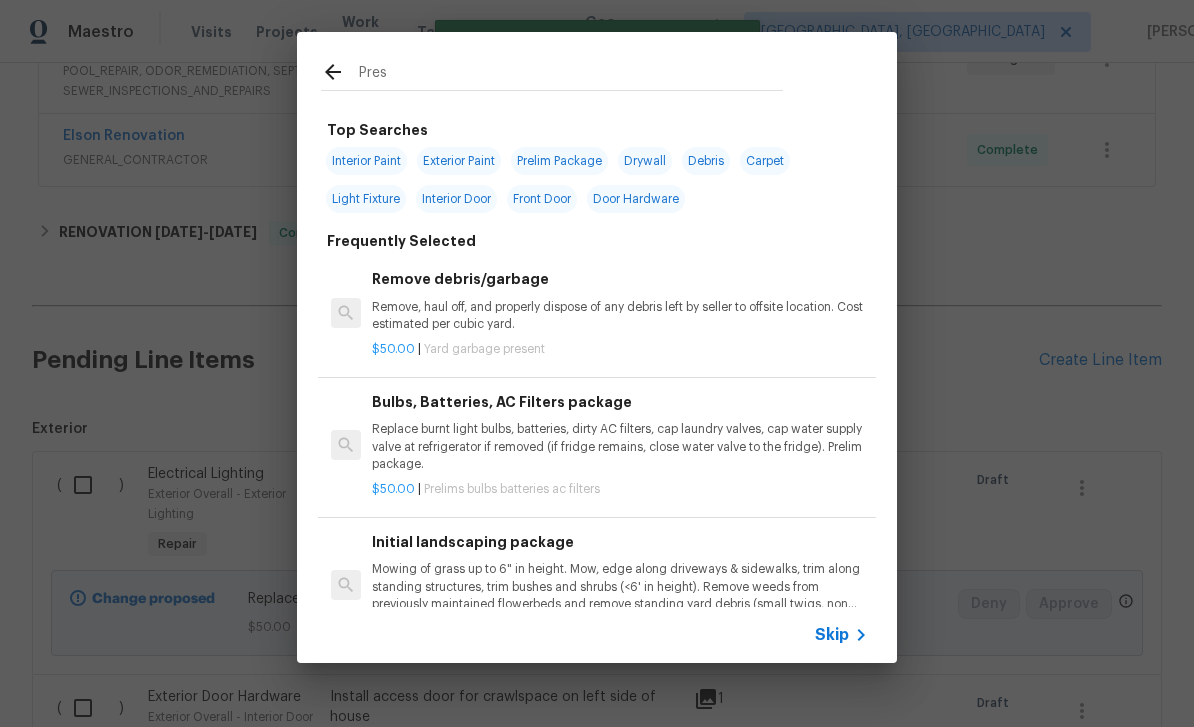 type on "Press" 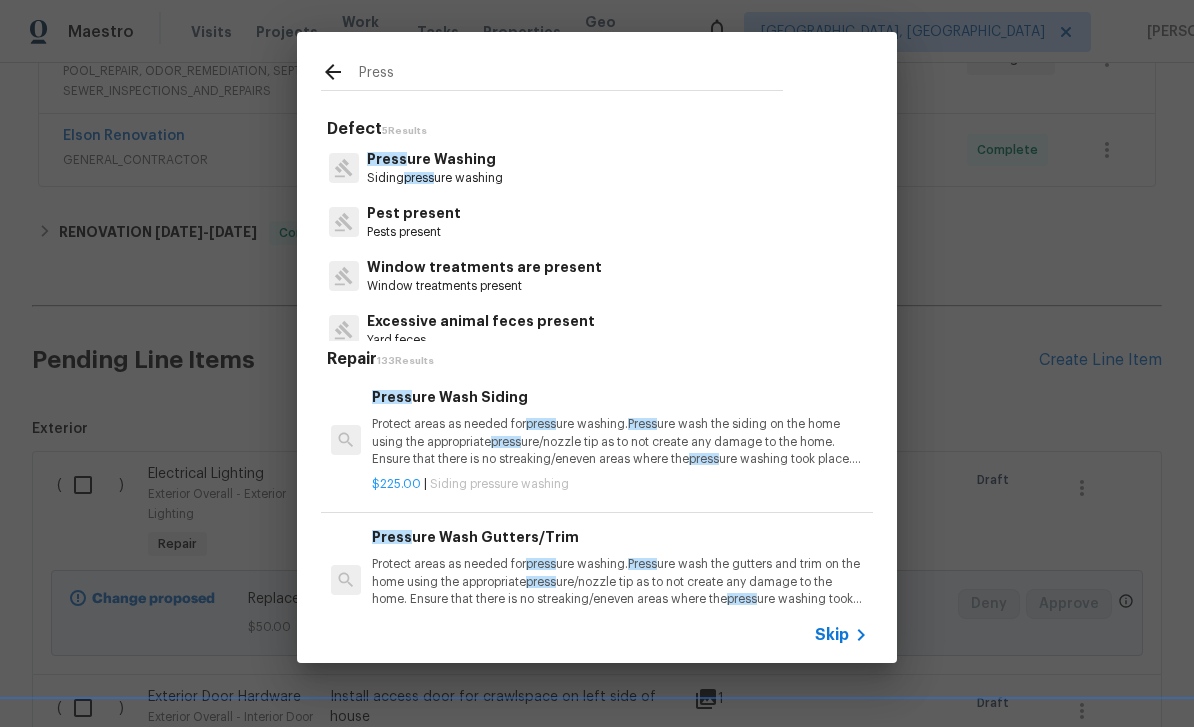 click on "Press ure Washing" at bounding box center [435, 159] 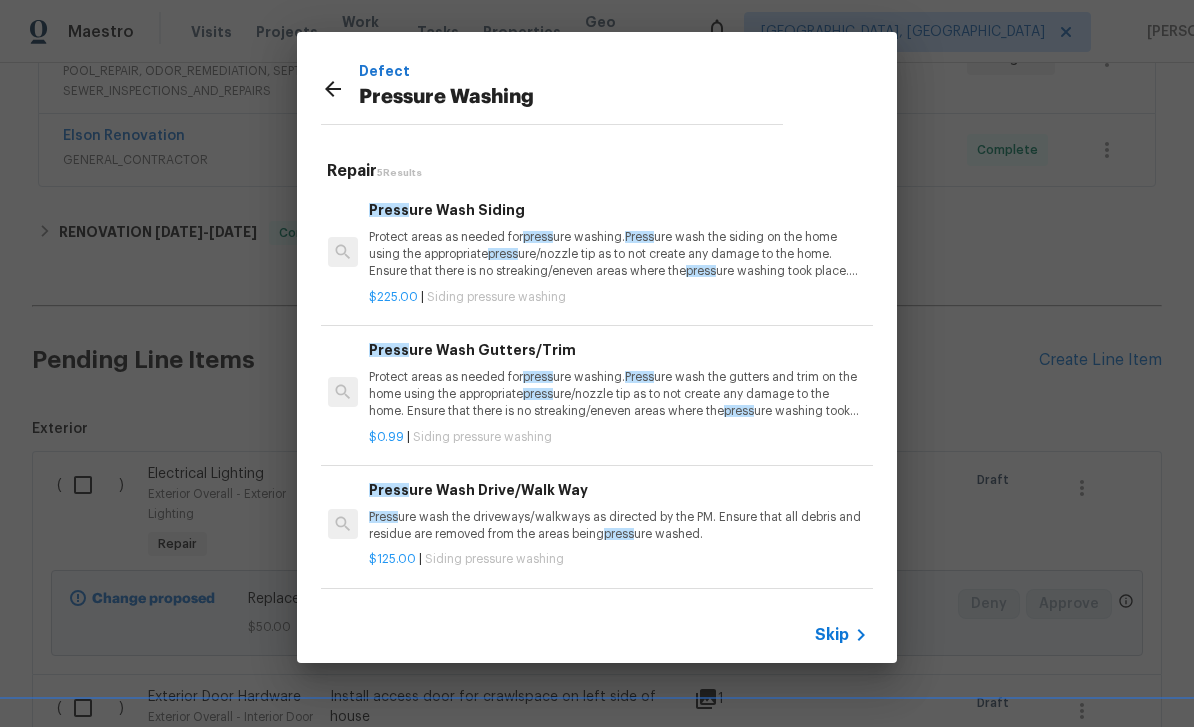 scroll, scrollTop: 0, scrollLeft: 3, axis: horizontal 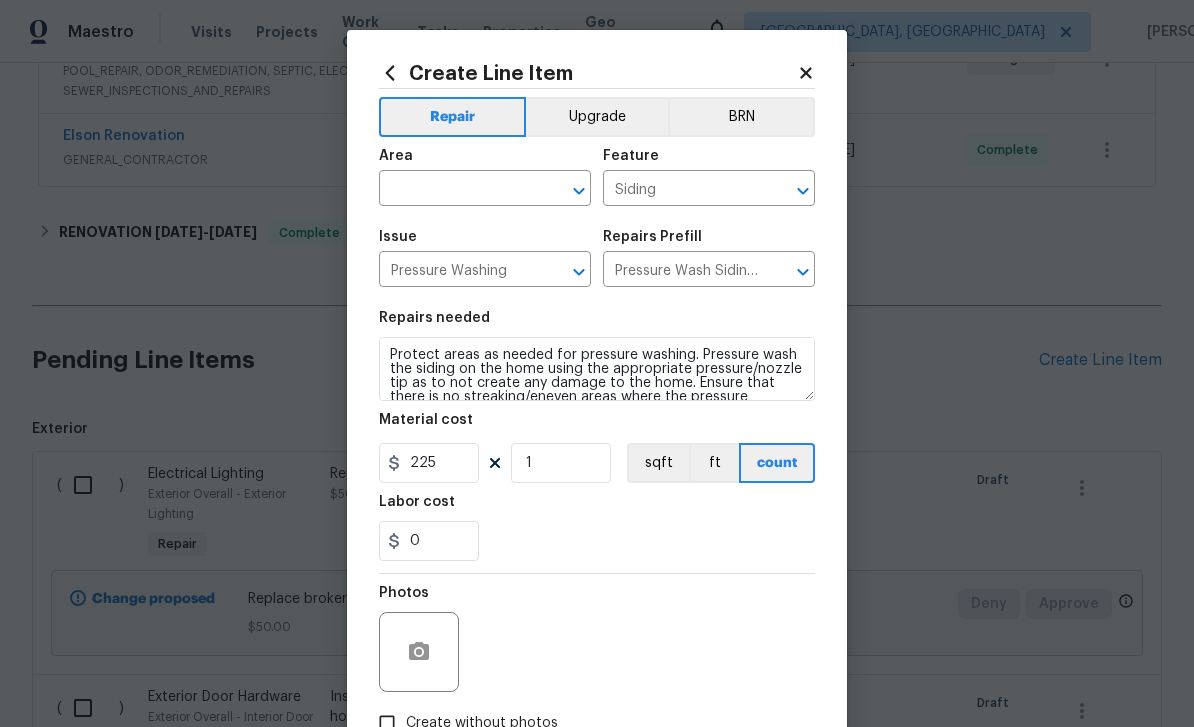 click at bounding box center [457, 190] 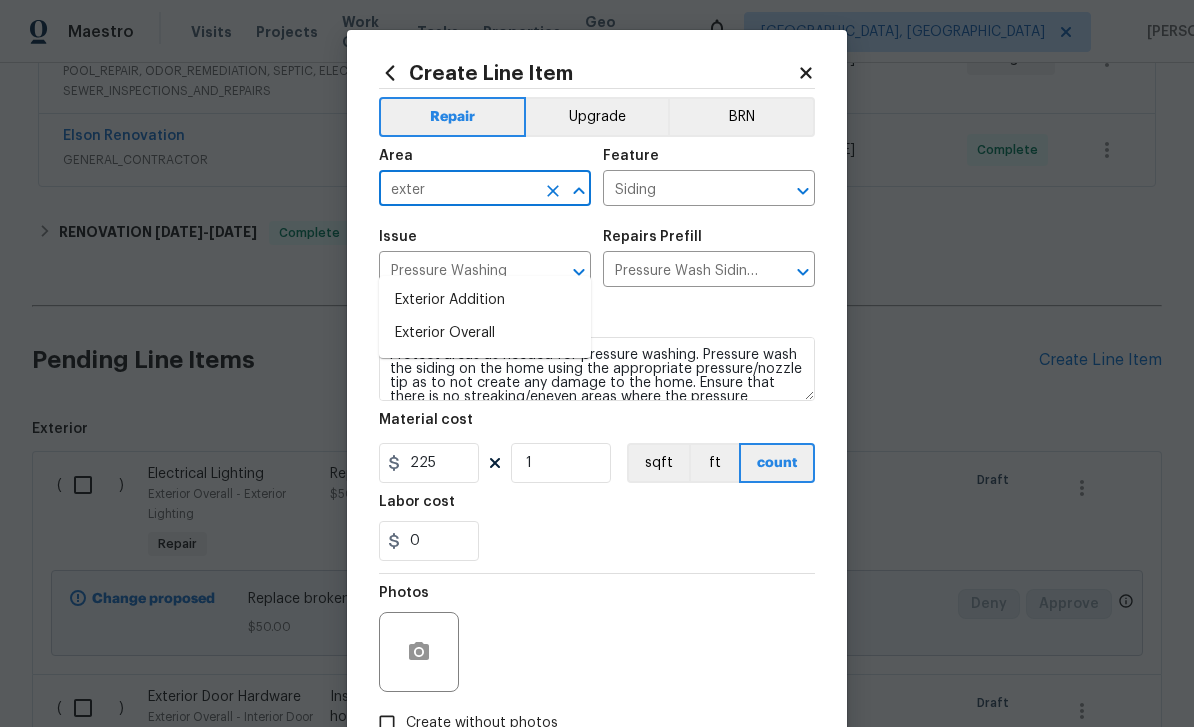 click on "Exterior Overall" at bounding box center [485, 333] 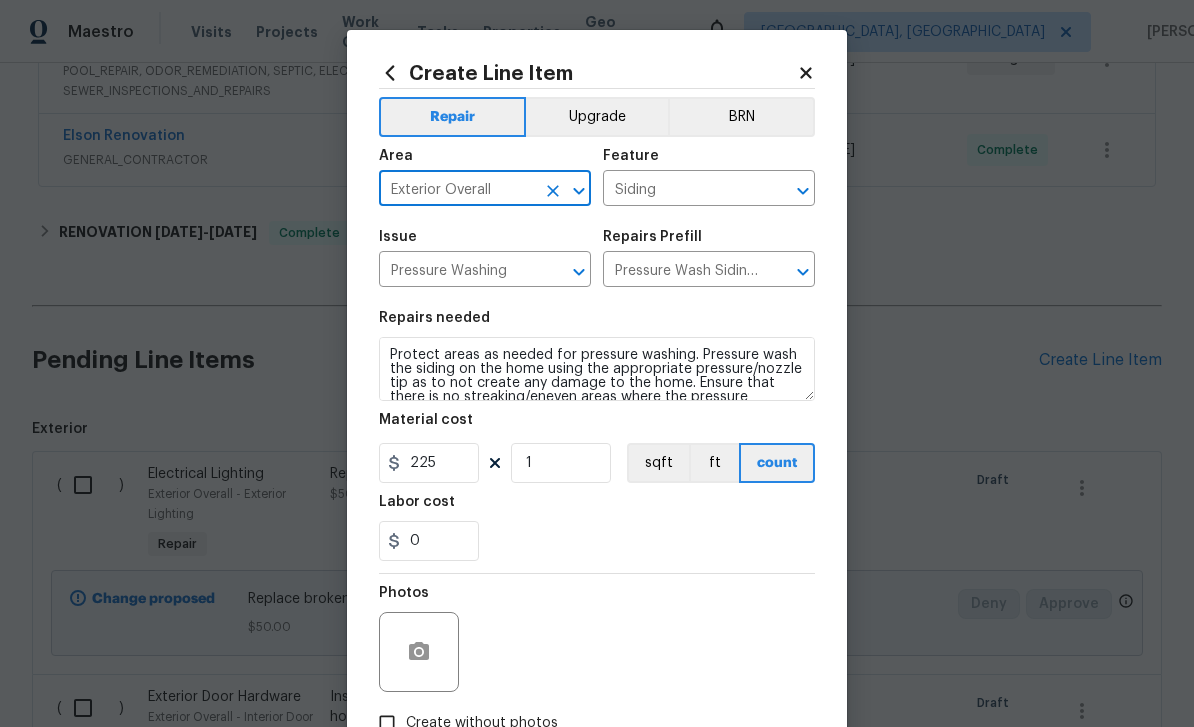 click on "Siding" at bounding box center [681, 190] 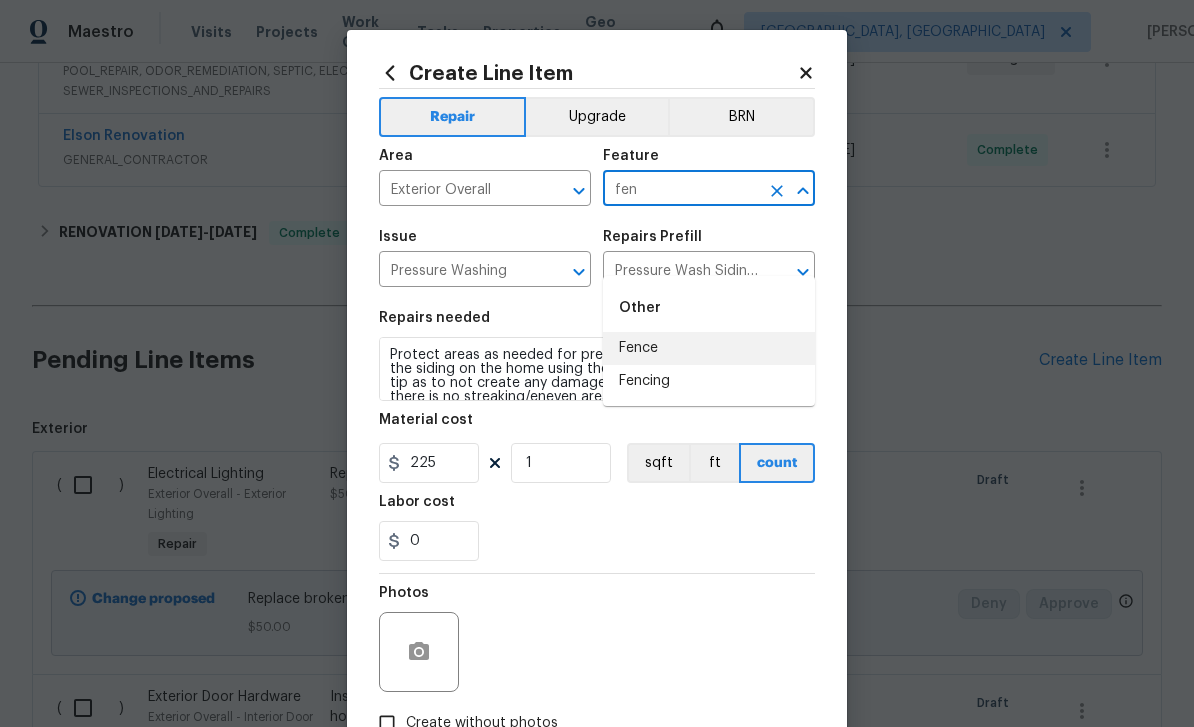 click on "Fence" at bounding box center [709, 348] 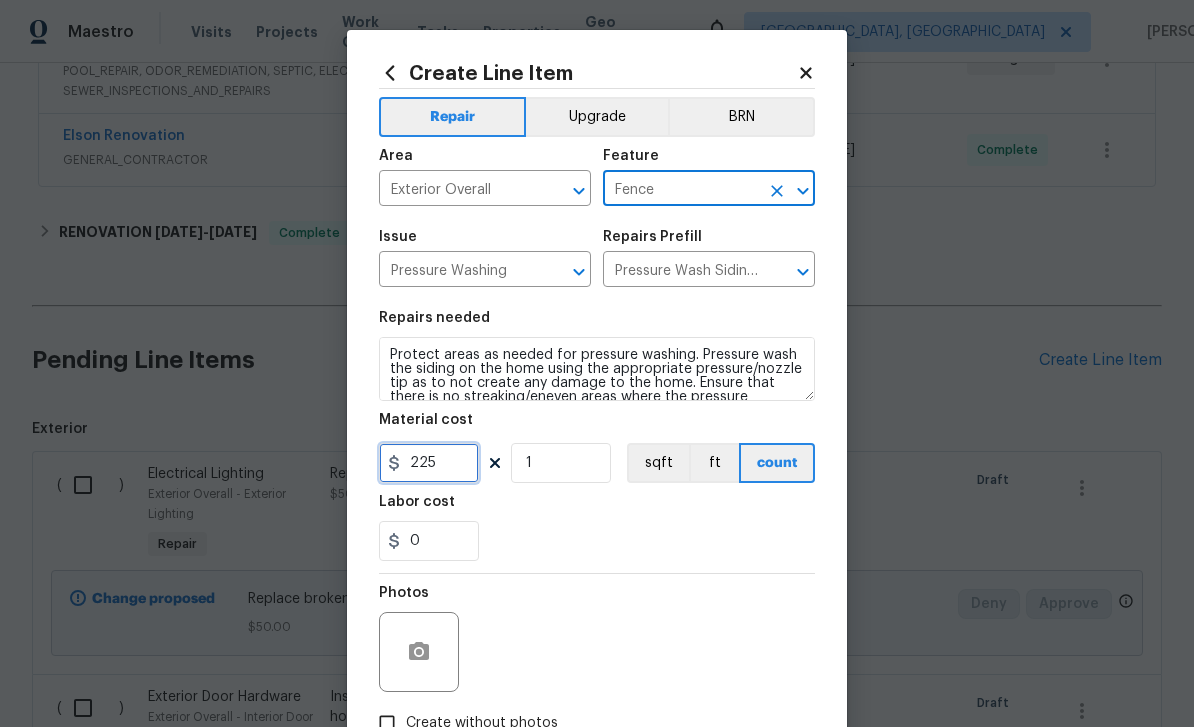 click on "225" at bounding box center [429, 463] 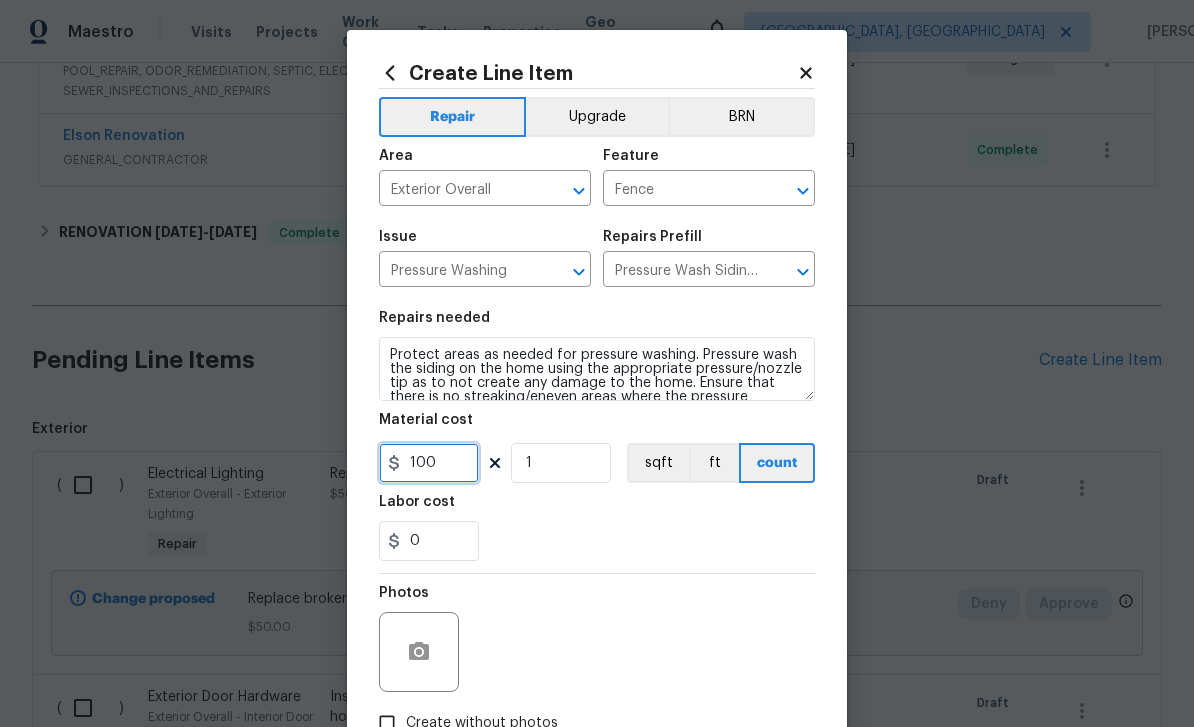 type on "100" 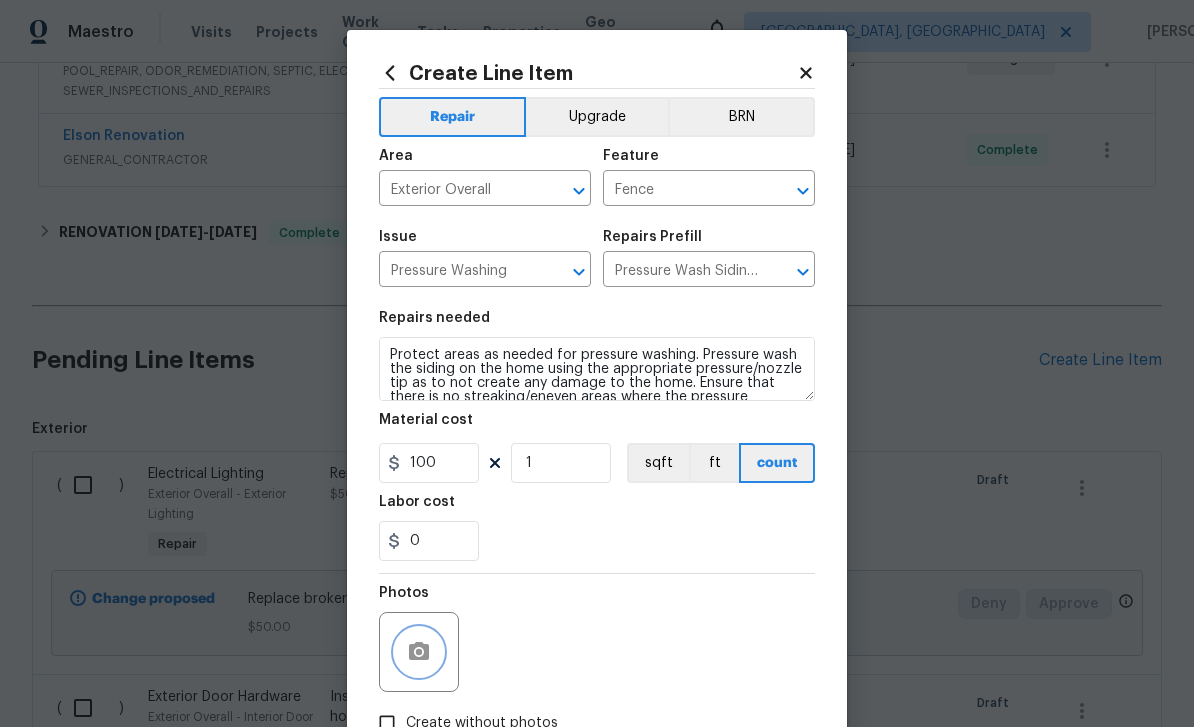 click 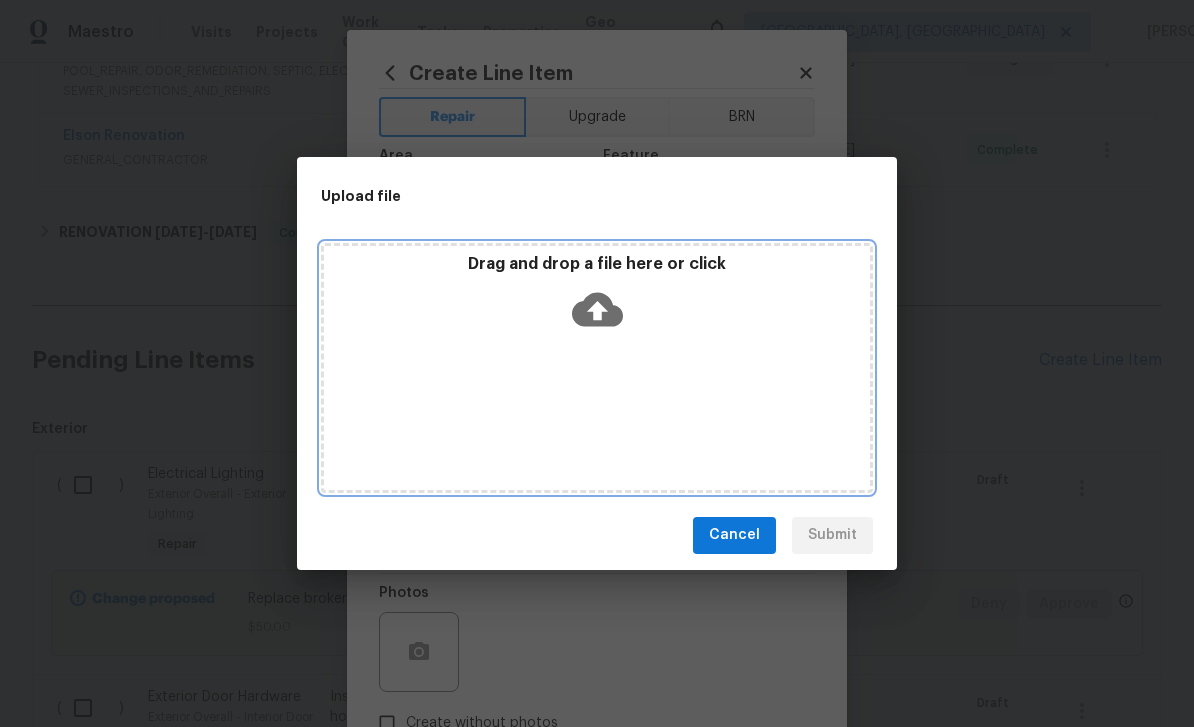 click 